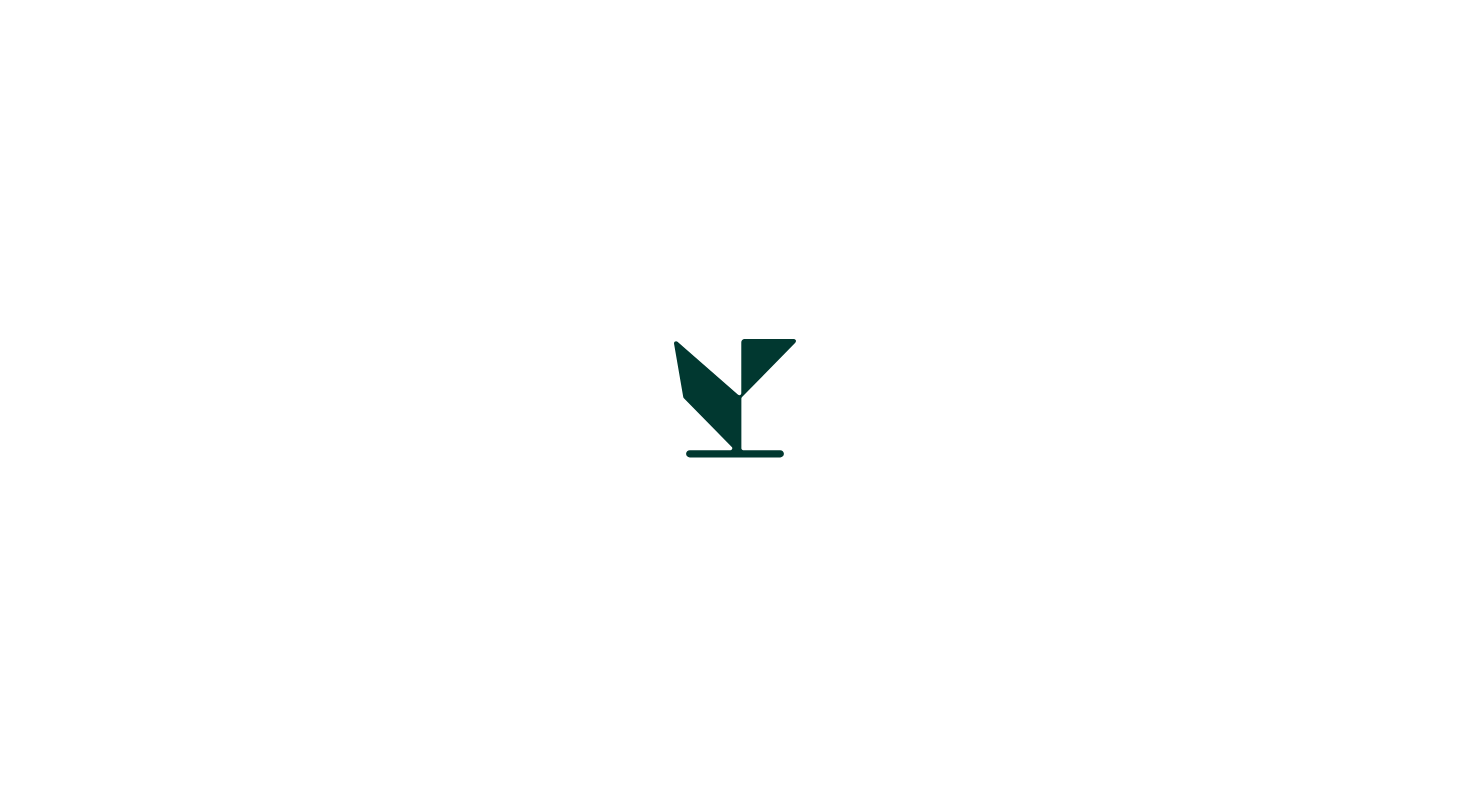 scroll, scrollTop: 0, scrollLeft: 0, axis: both 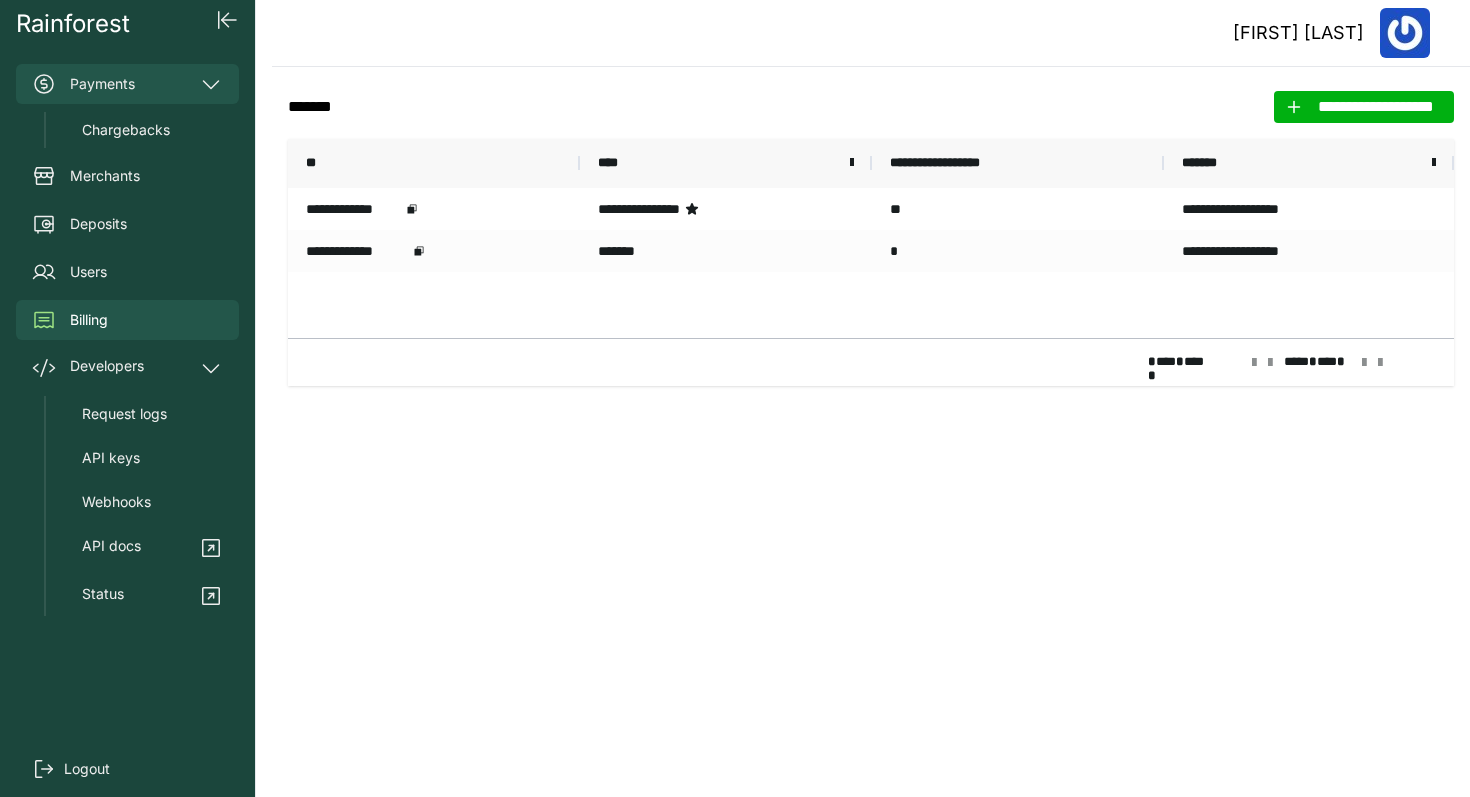 click on "Payments" at bounding box center (127, 84) 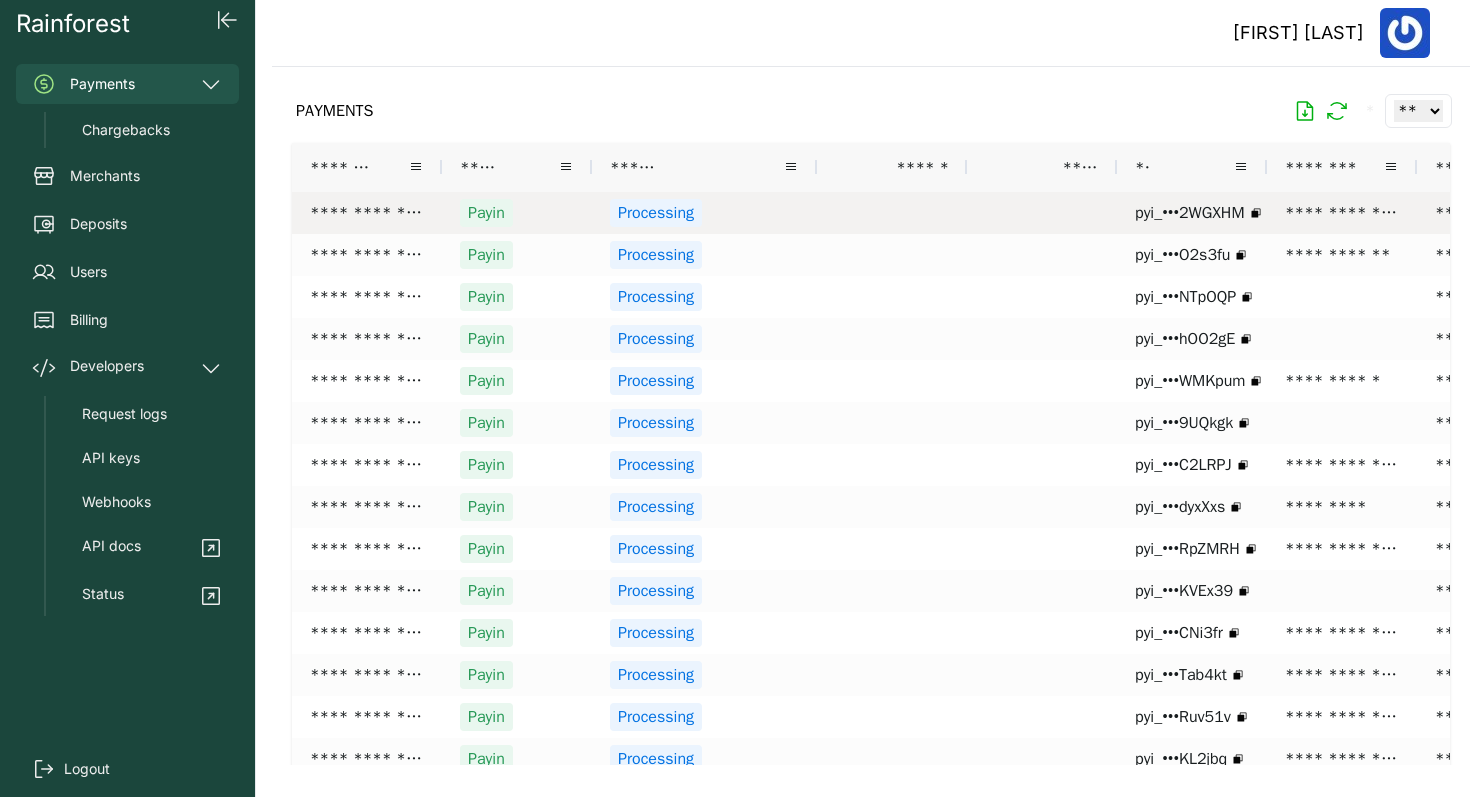 scroll, scrollTop: 0, scrollLeft: 63, axis: horizontal 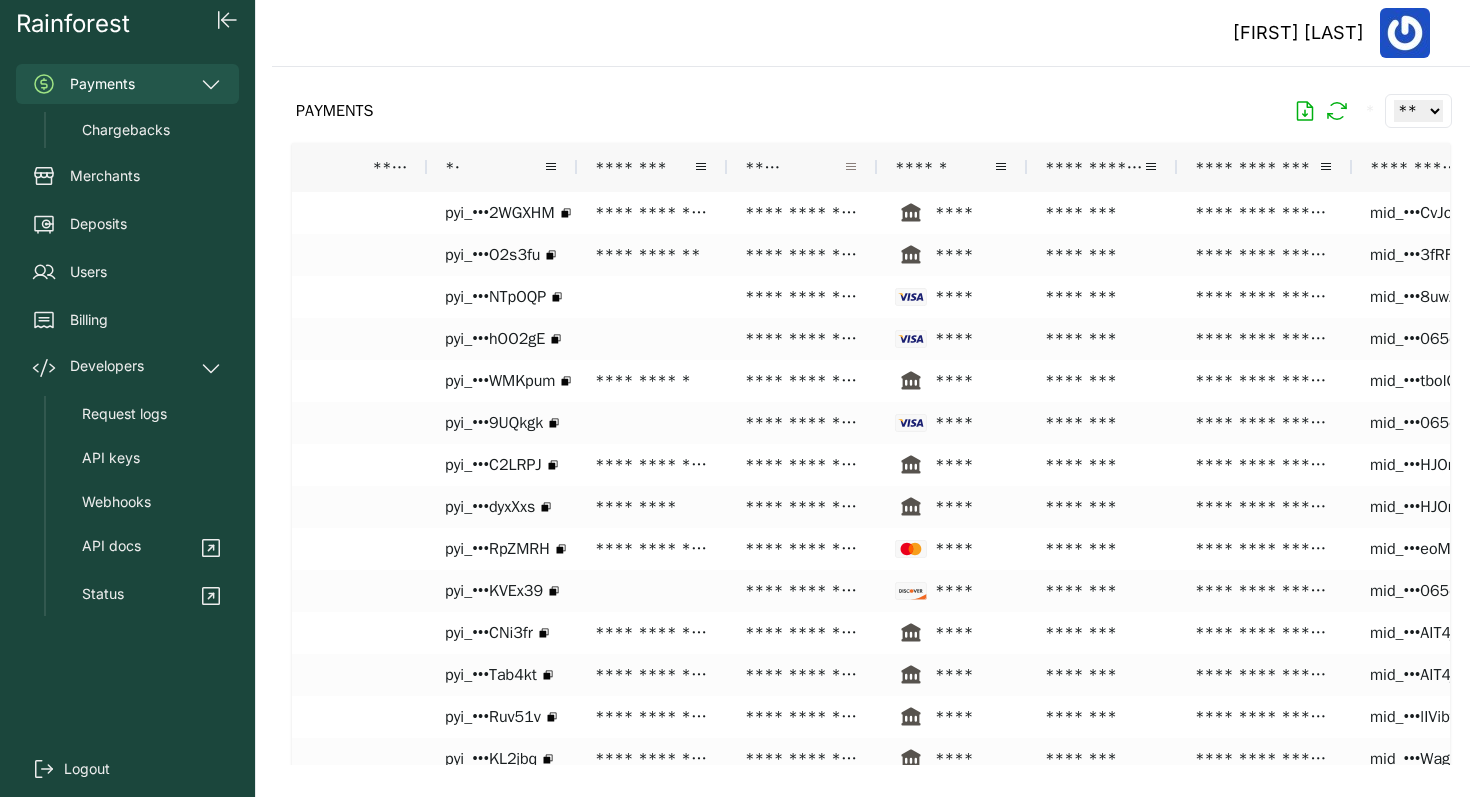 click at bounding box center (851, 167) 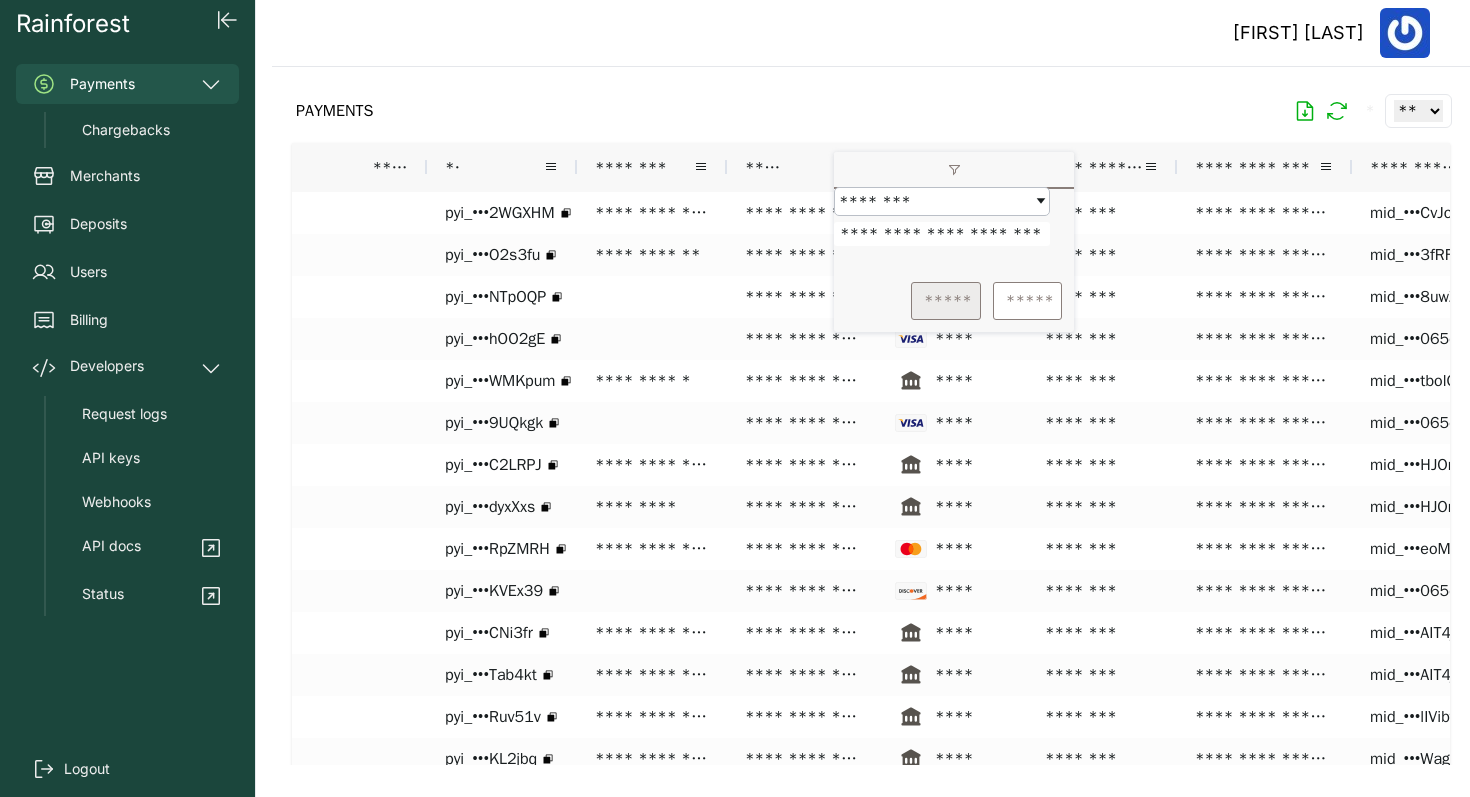 type on "**********" 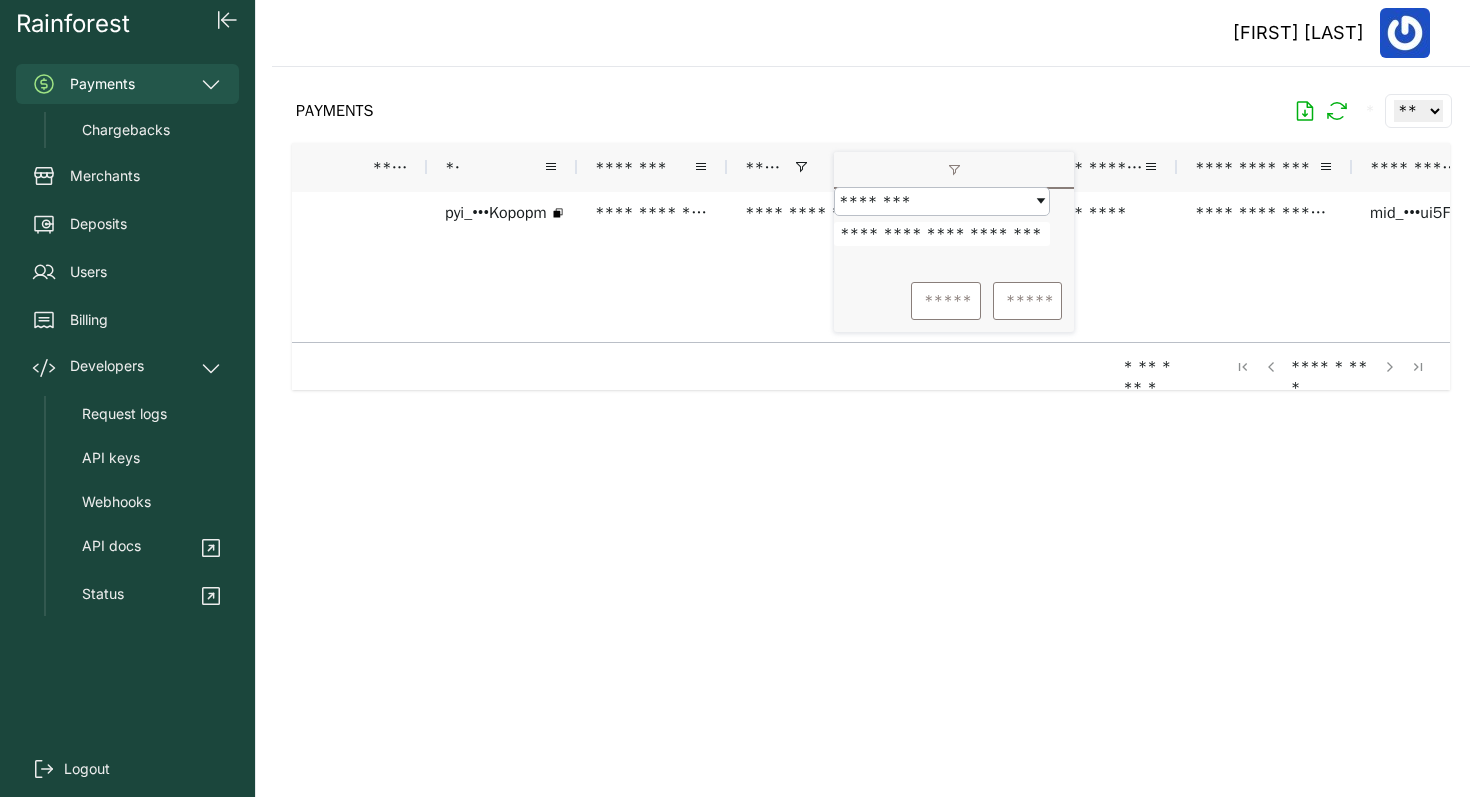 click on "PAYMENTS * ** ** ** ***" at bounding box center [871, 111] 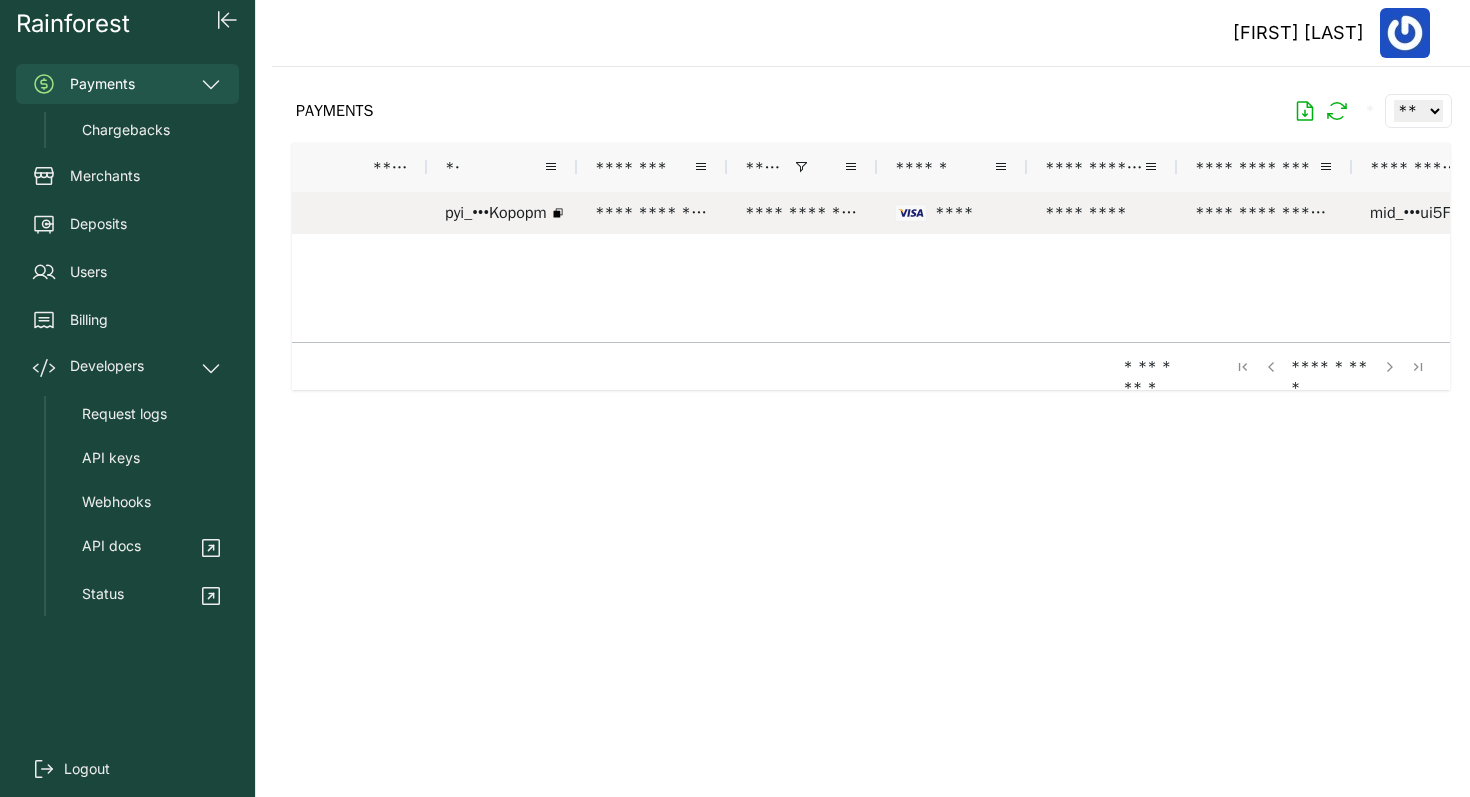 scroll, scrollTop: 0, scrollLeft: 742, axis: horizontal 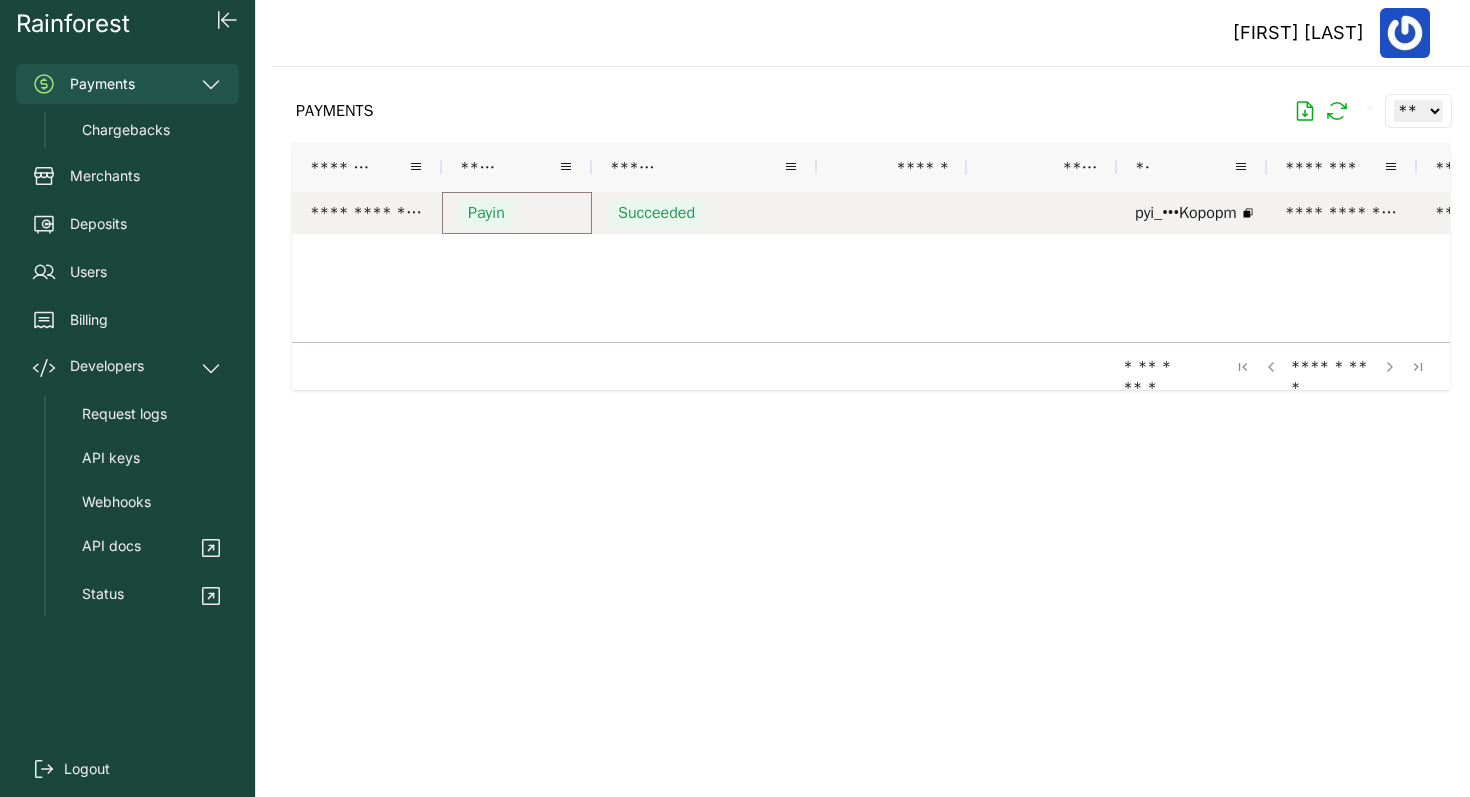 click on "Payin" at bounding box center [517, 213] 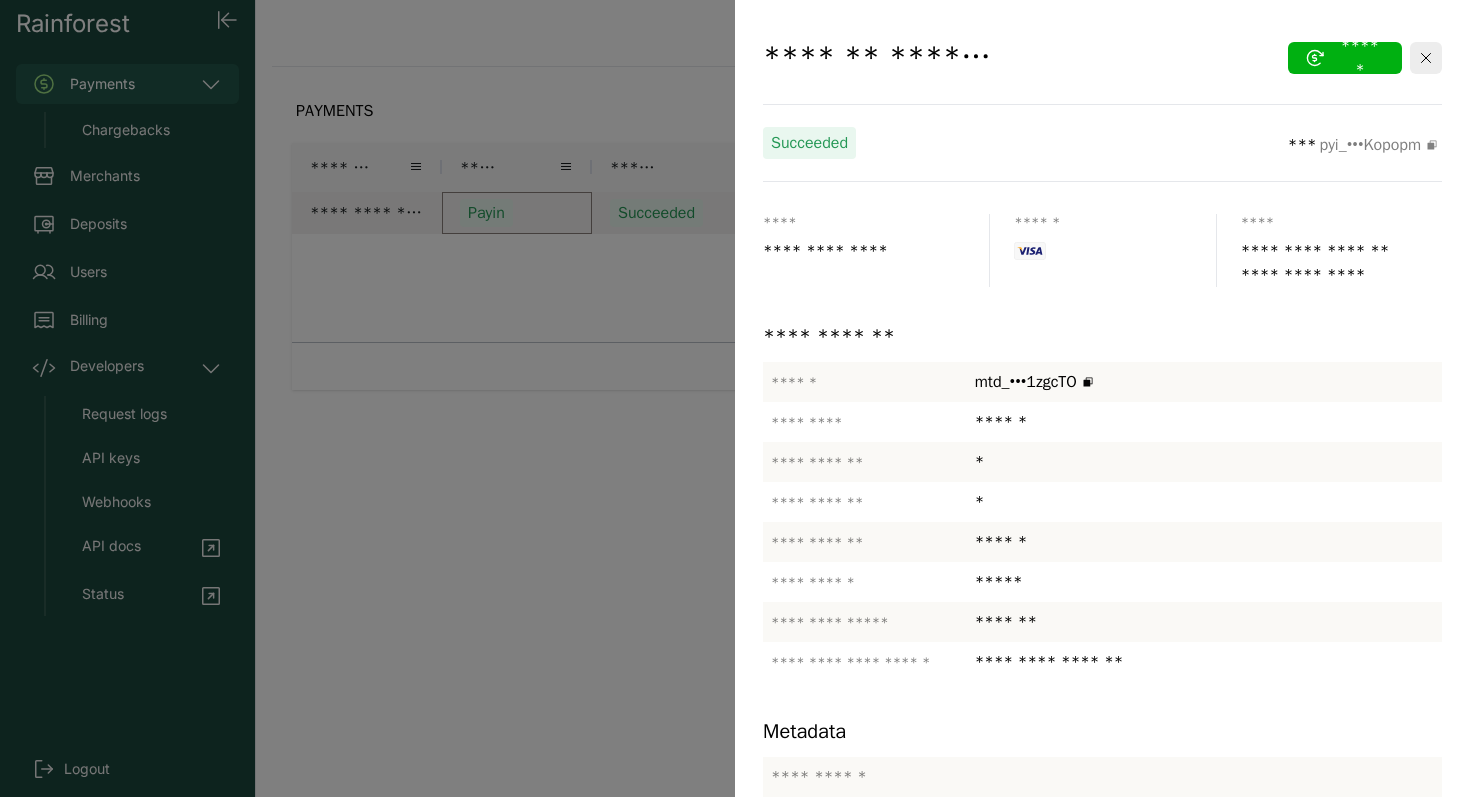 scroll, scrollTop: 1, scrollLeft: 0, axis: vertical 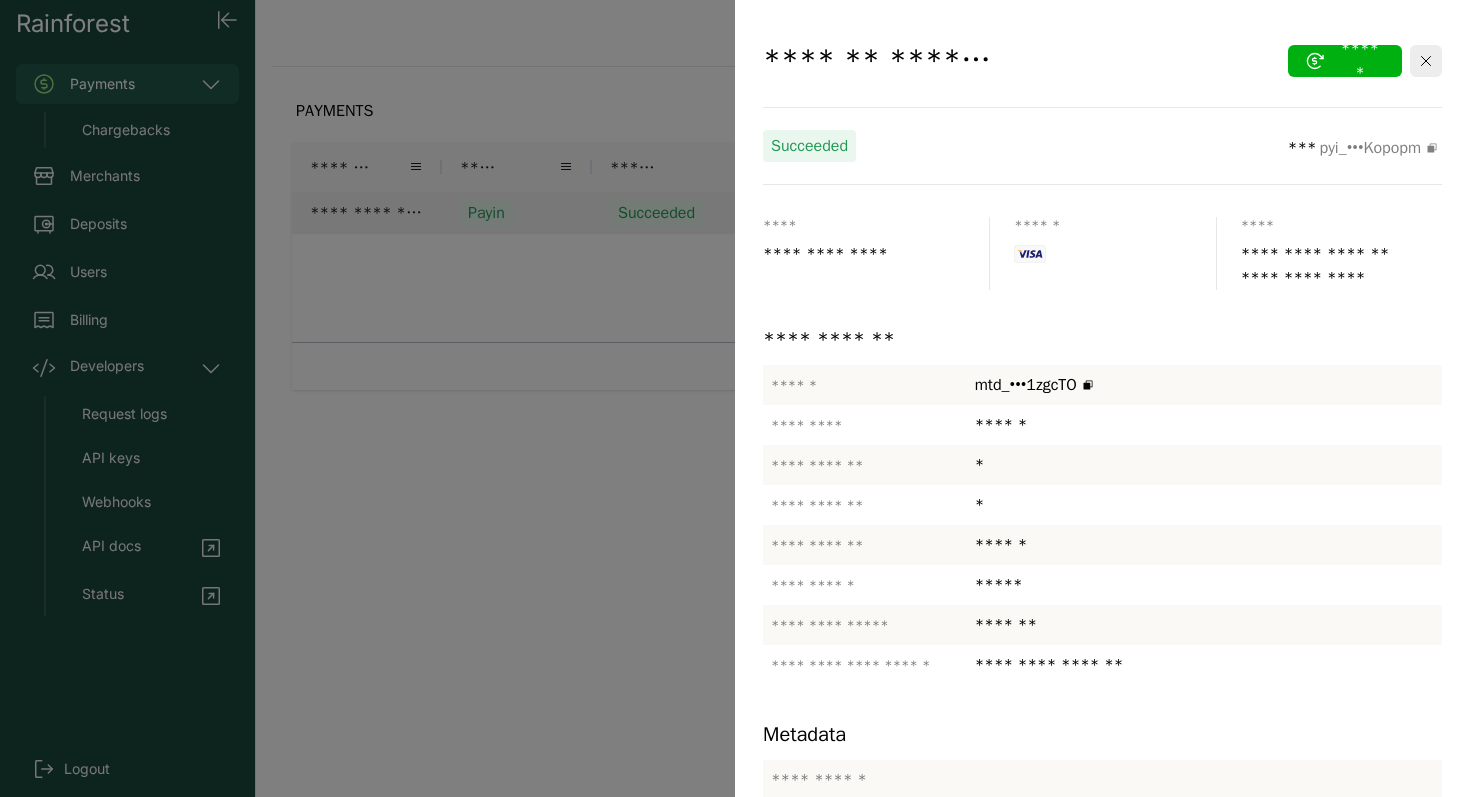 click at bounding box center [735, 398] 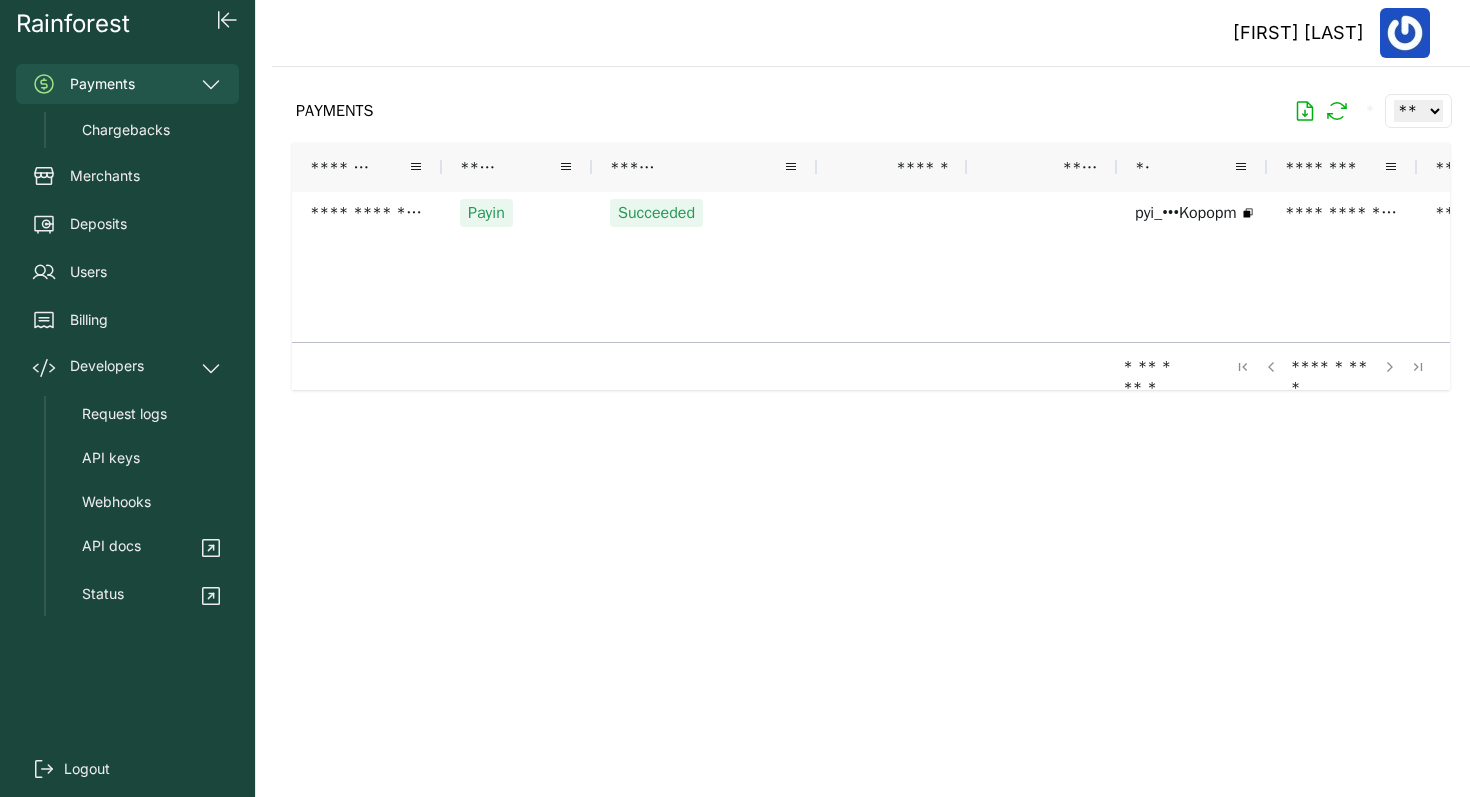 scroll, scrollTop: 0, scrollLeft: 31, axis: horizontal 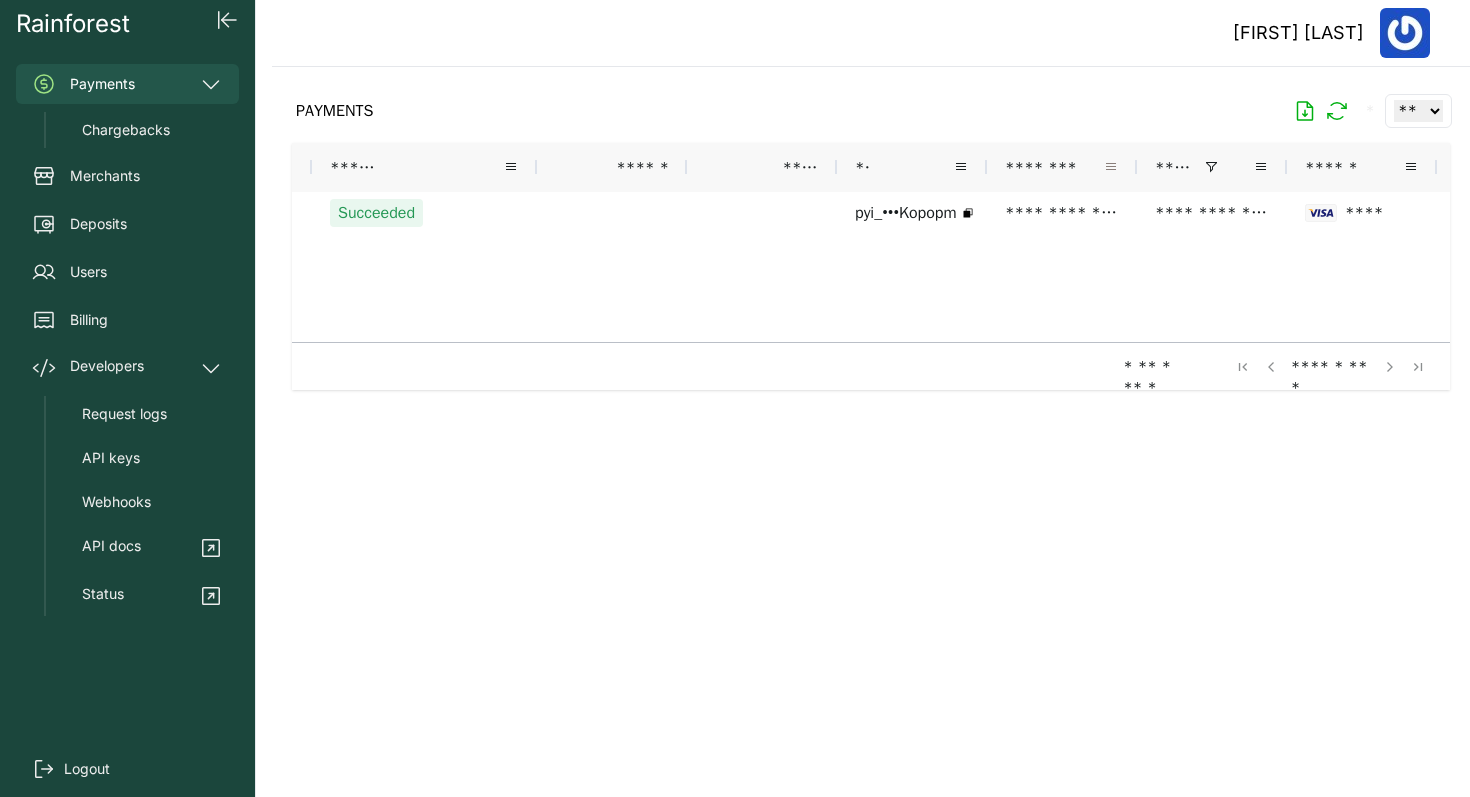 click at bounding box center [1111, 167] 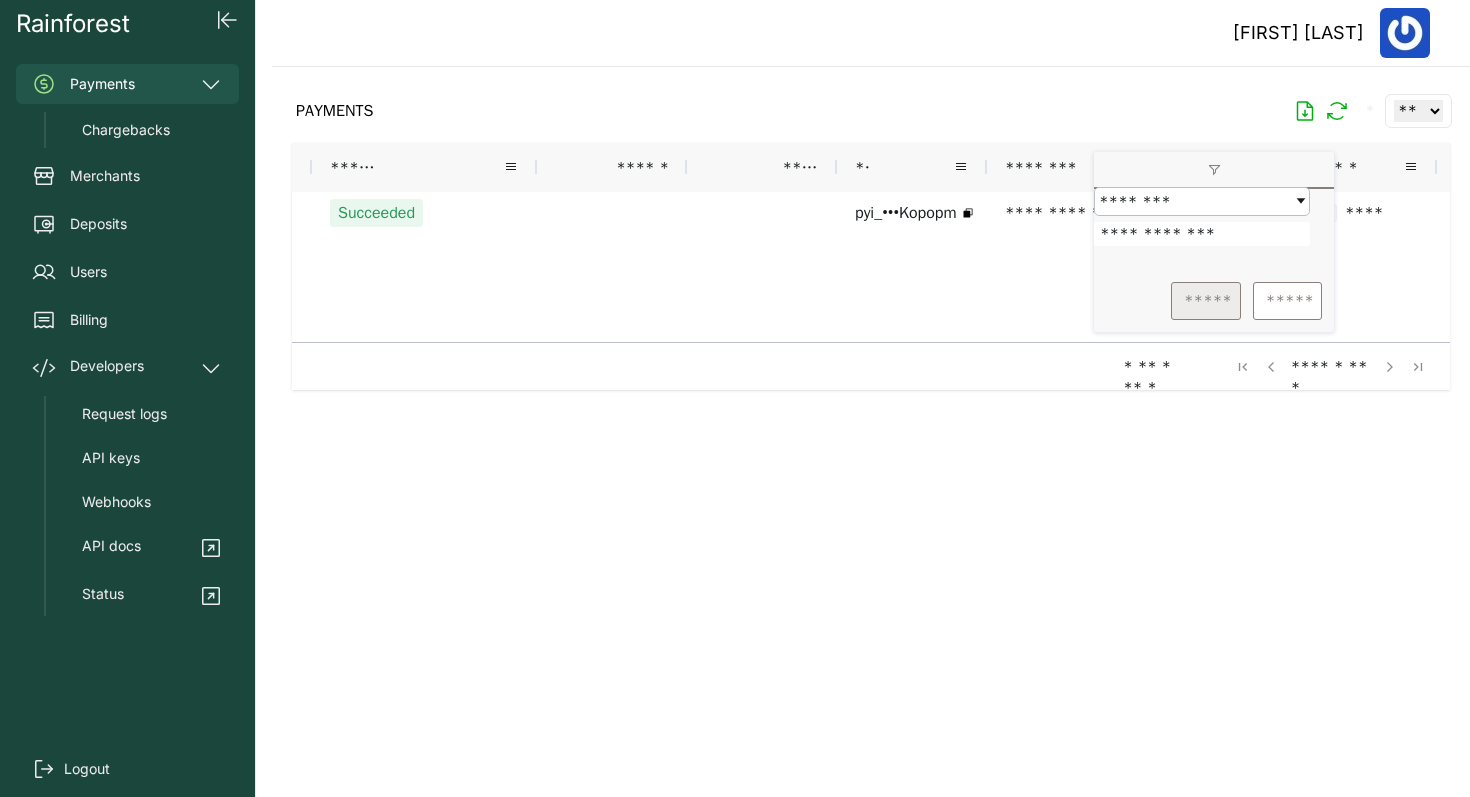 click on "*****" at bounding box center [1206, 301] 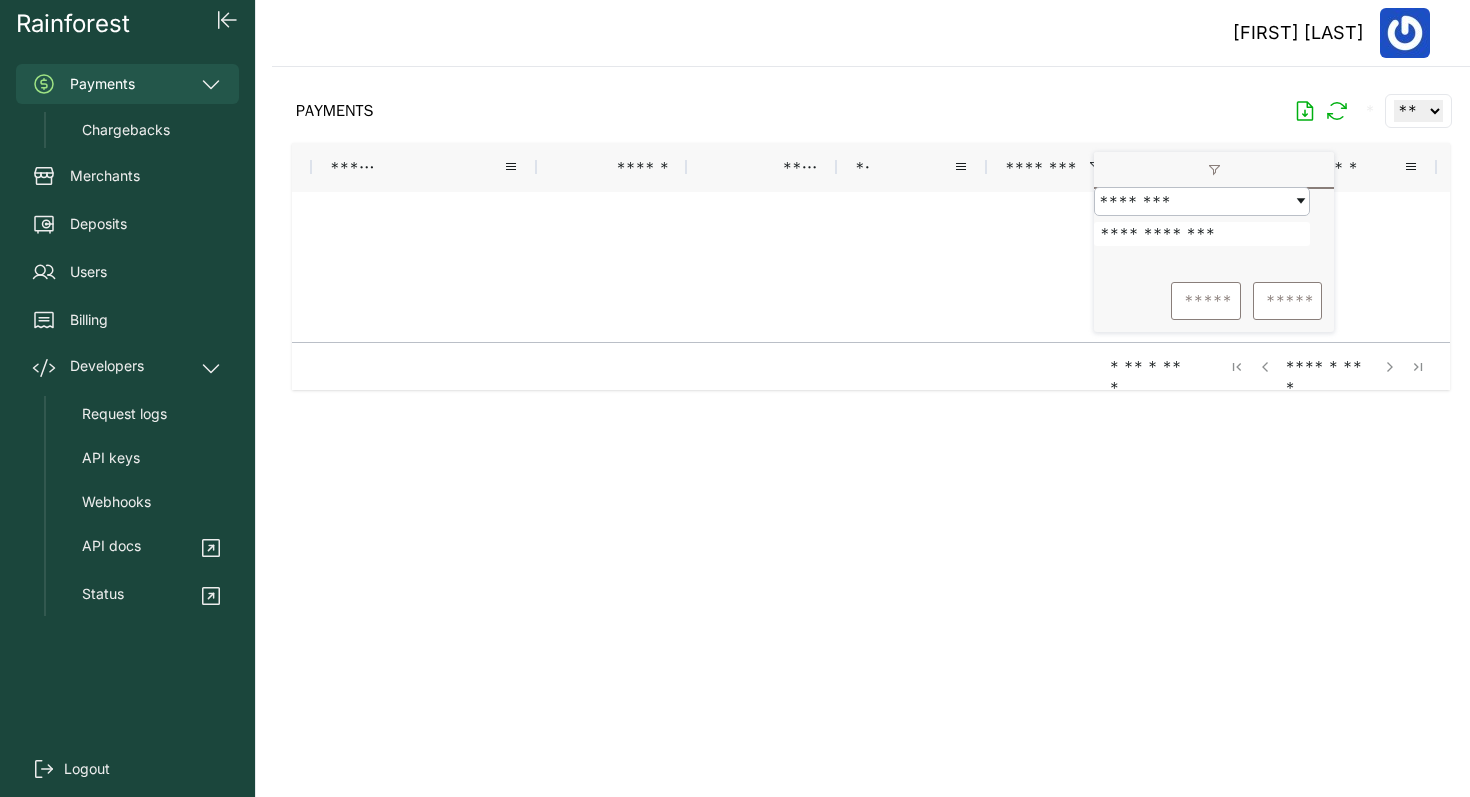 click on "**********" at bounding box center [1202, 234] 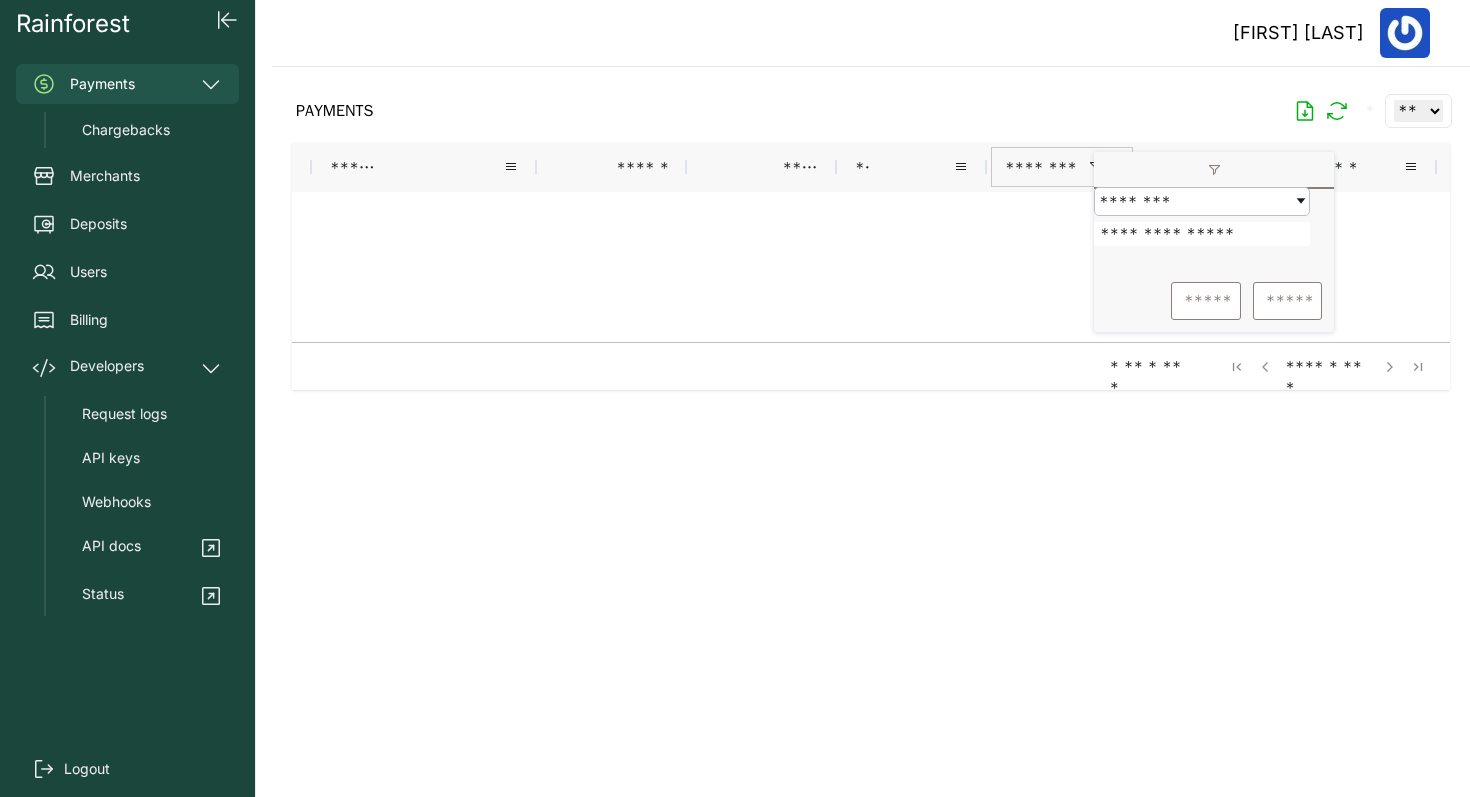 click on "*****" at bounding box center (1206, 301) 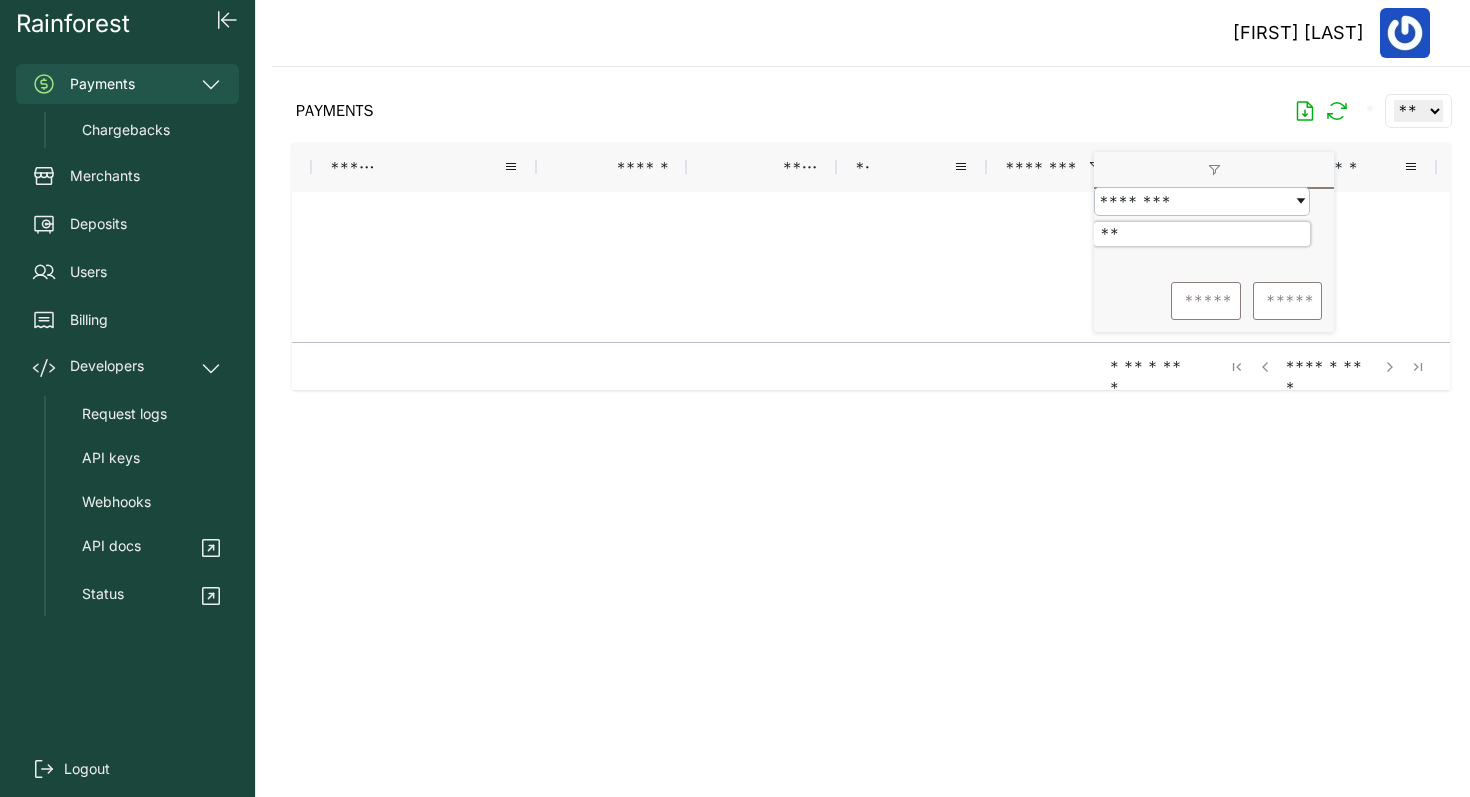 type on "*" 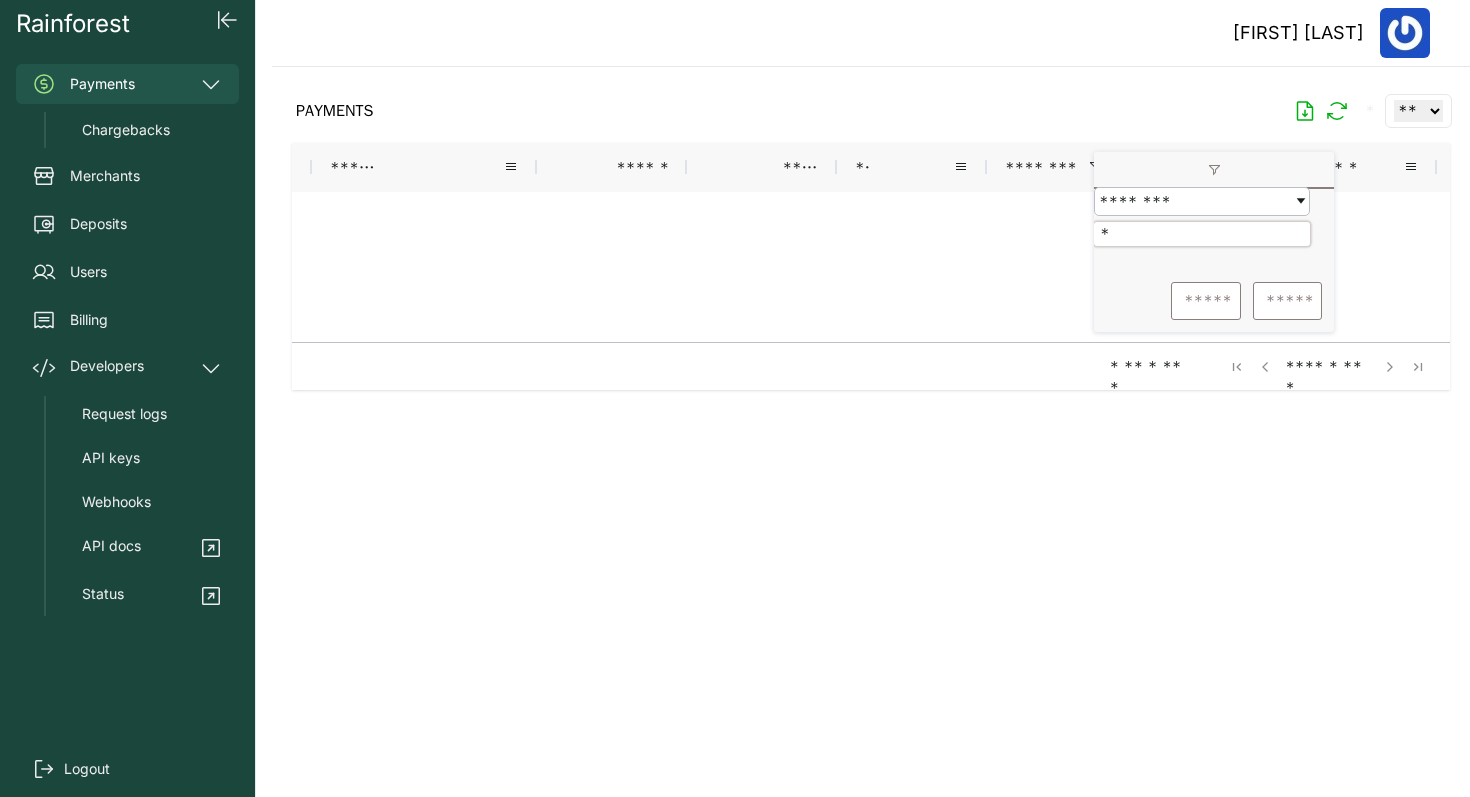 type 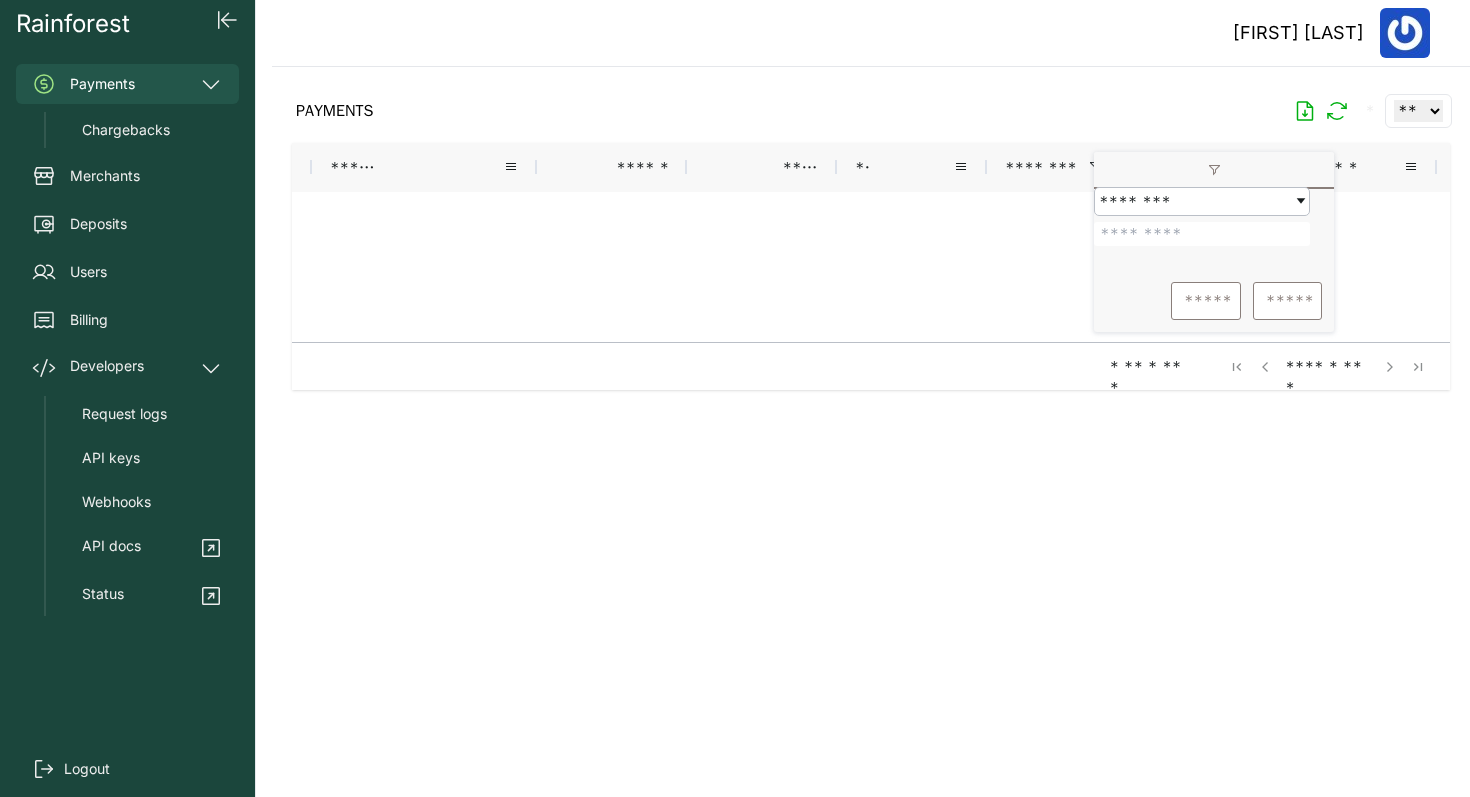 click at bounding box center [871, 416] 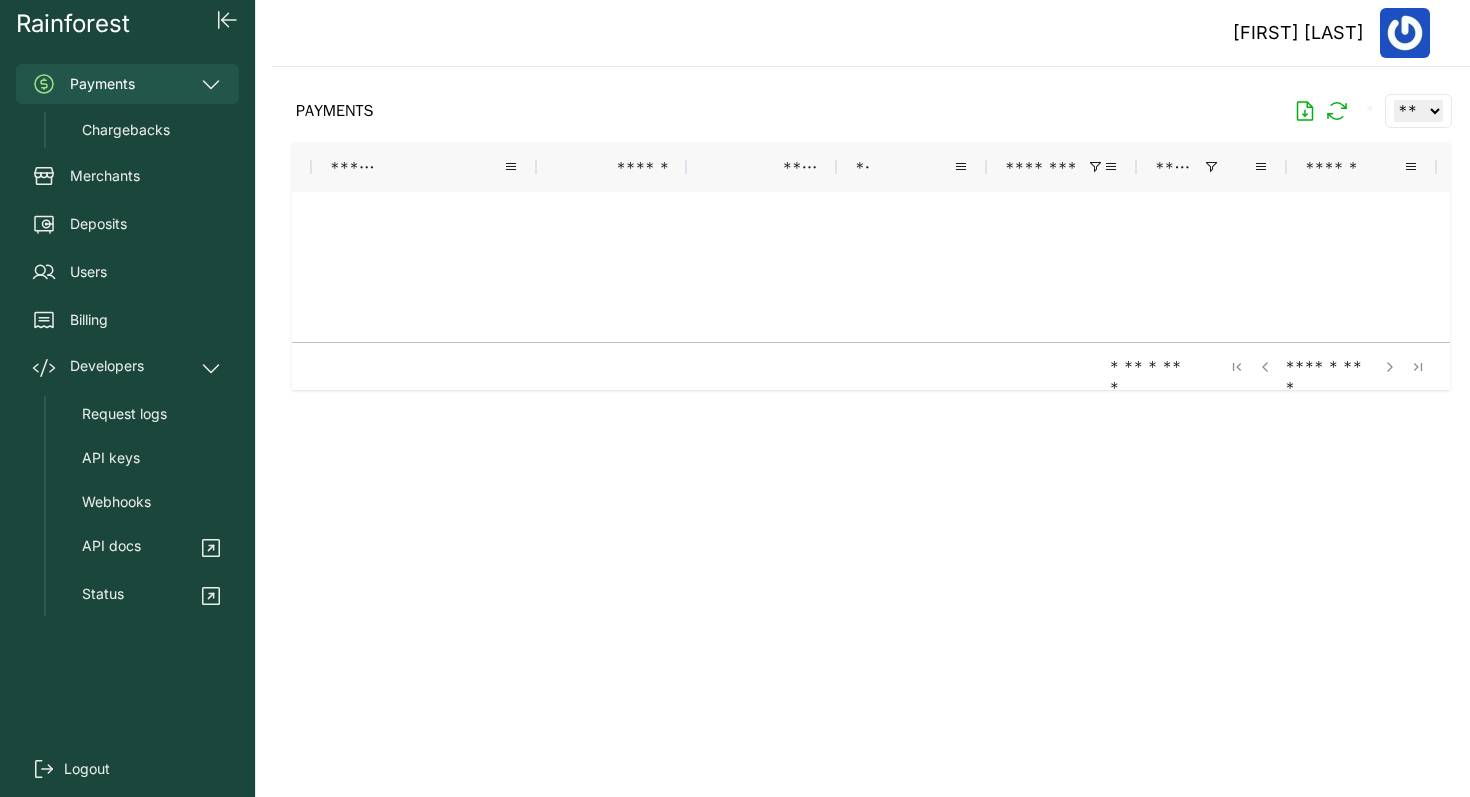 click on "Payments" at bounding box center (127, 84) 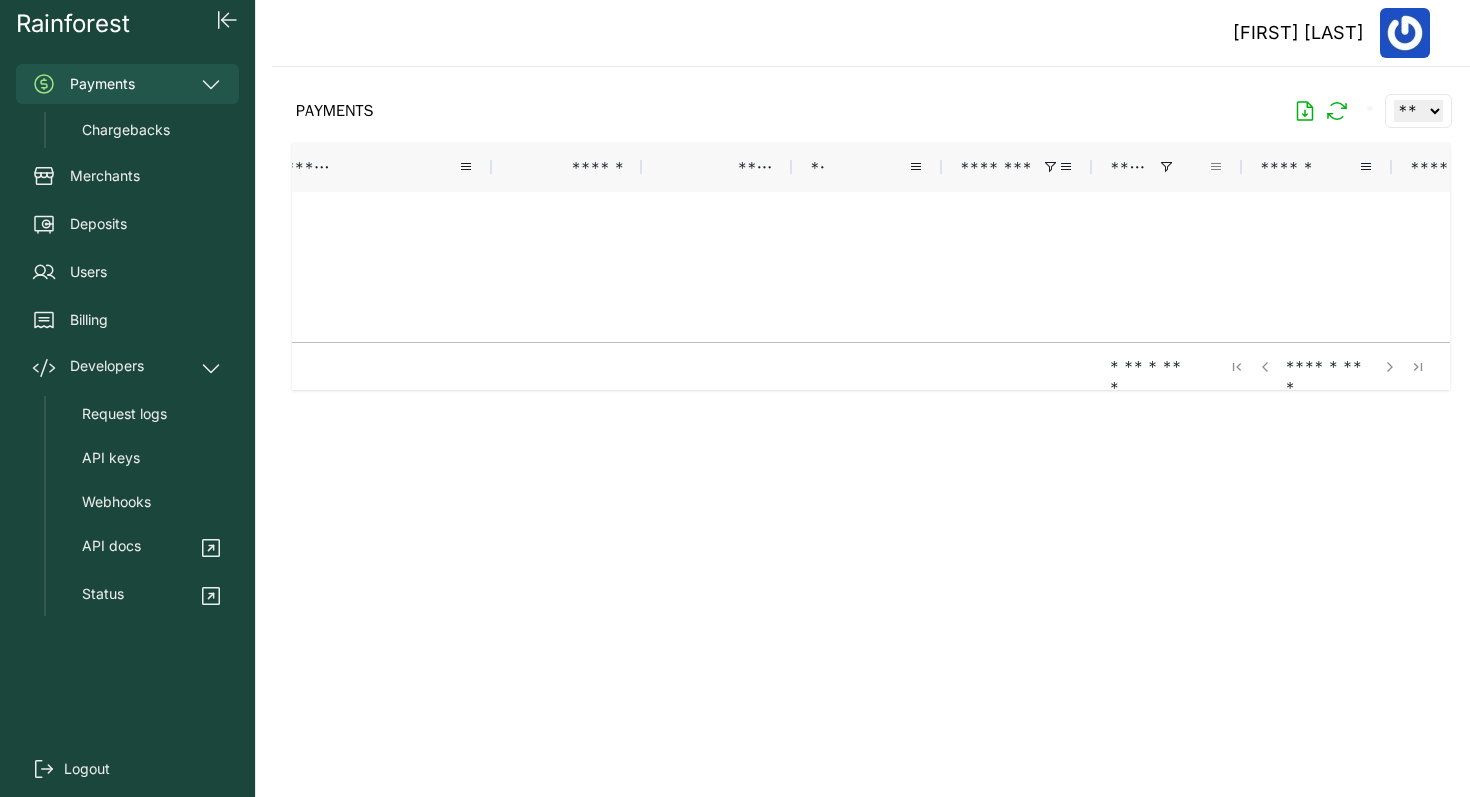 click at bounding box center [1216, 167] 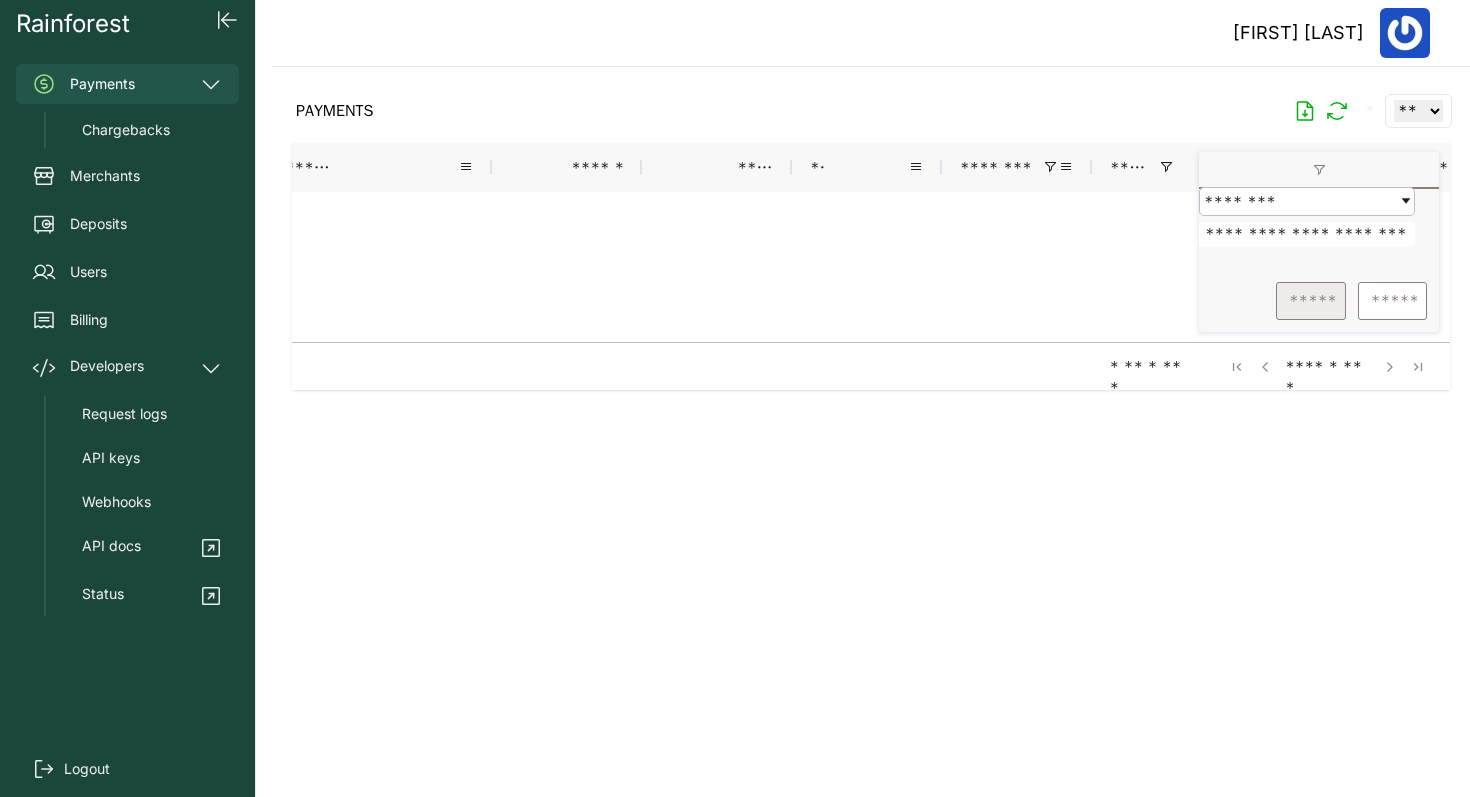 click on "*****" at bounding box center (1311, 301) 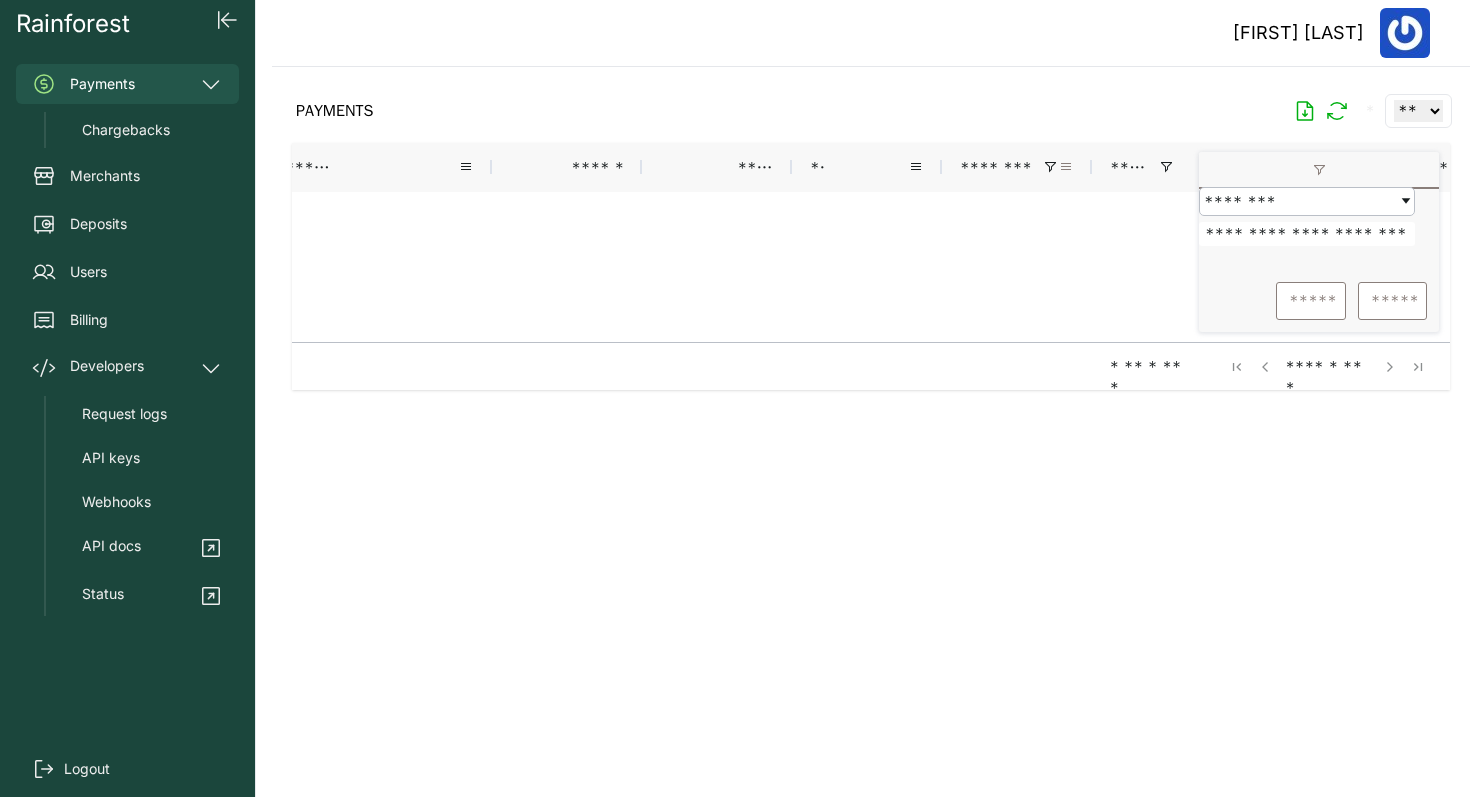click at bounding box center [1066, 167] 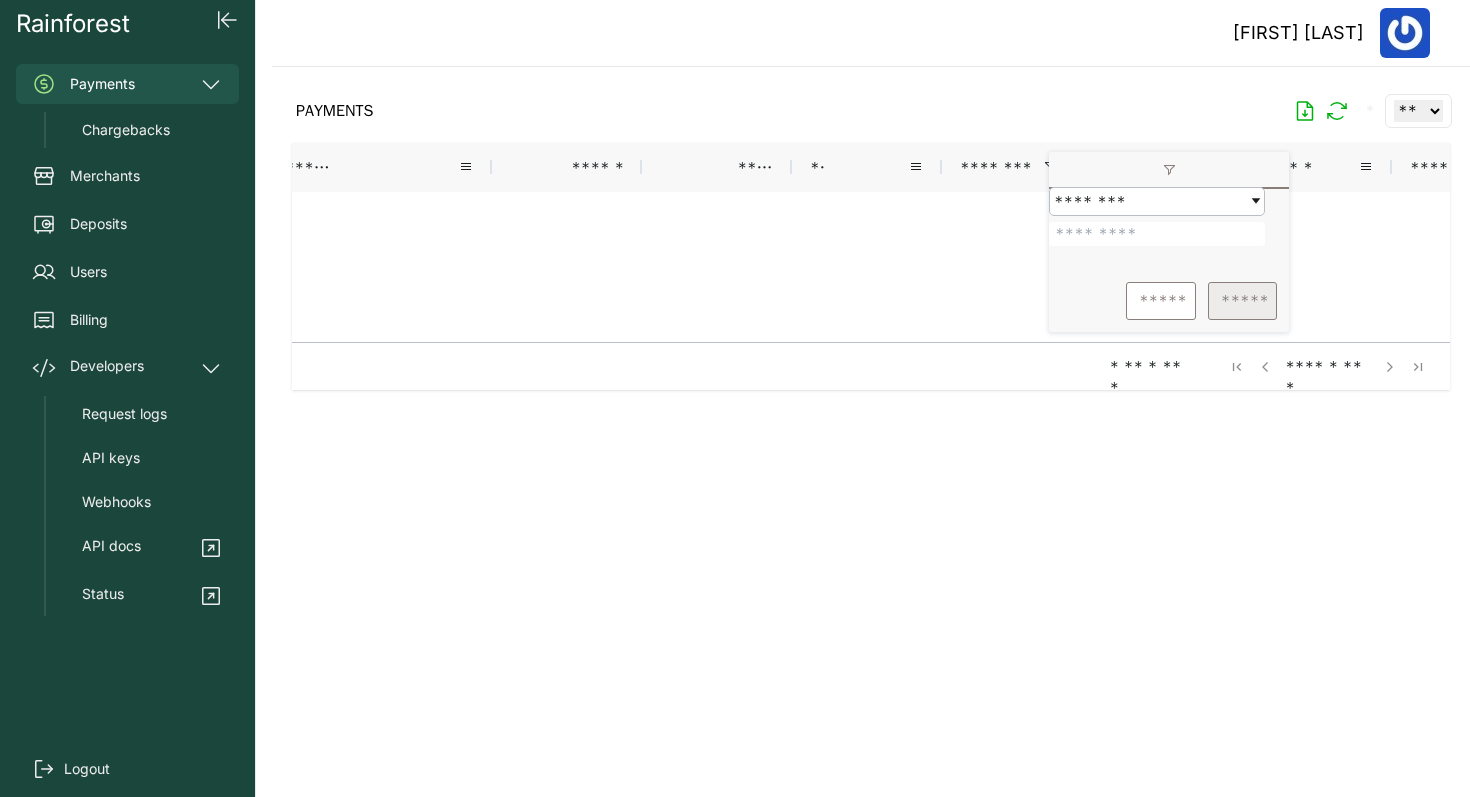 click on "*****" at bounding box center [1242, 301] 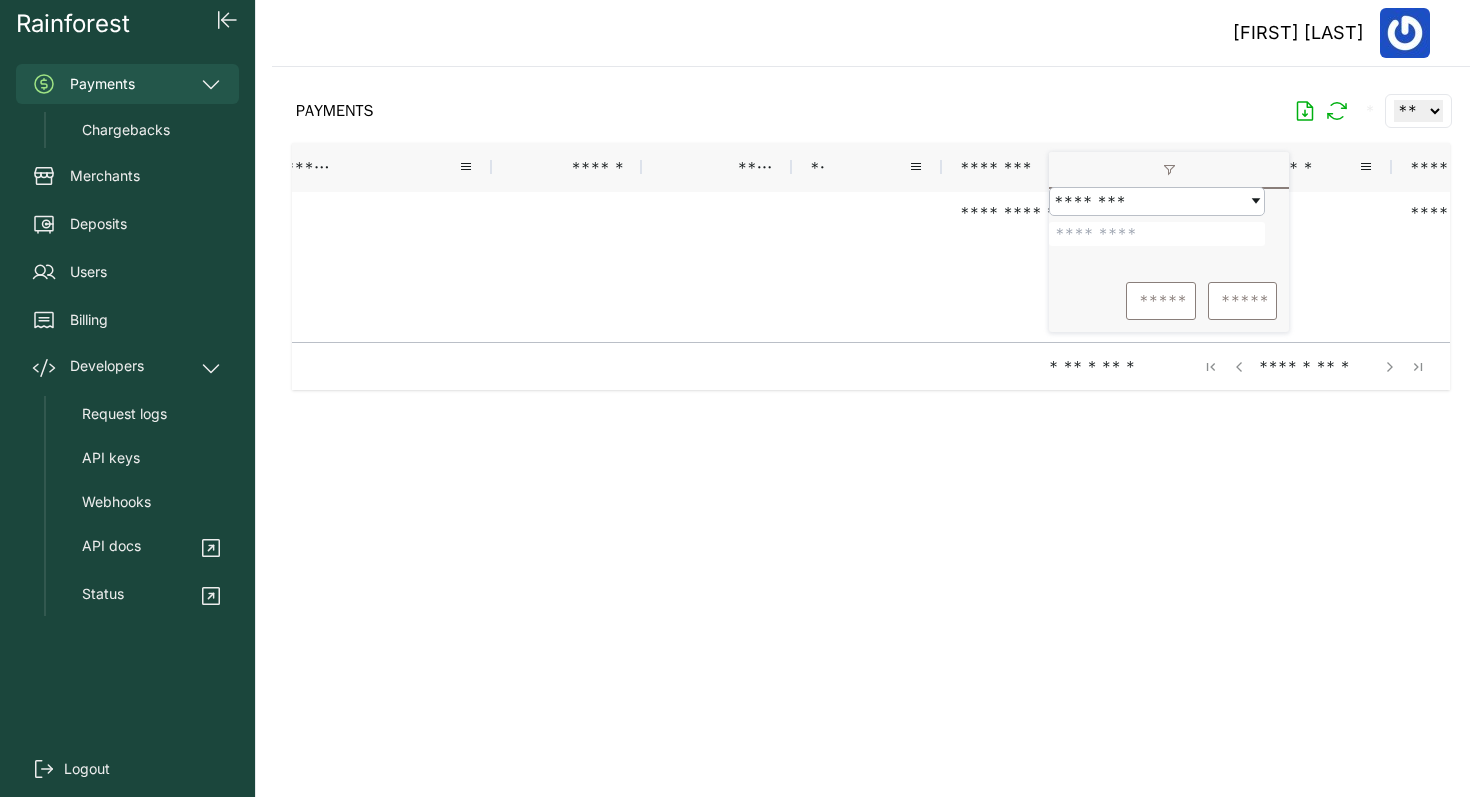 click at bounding box center [871, 416] 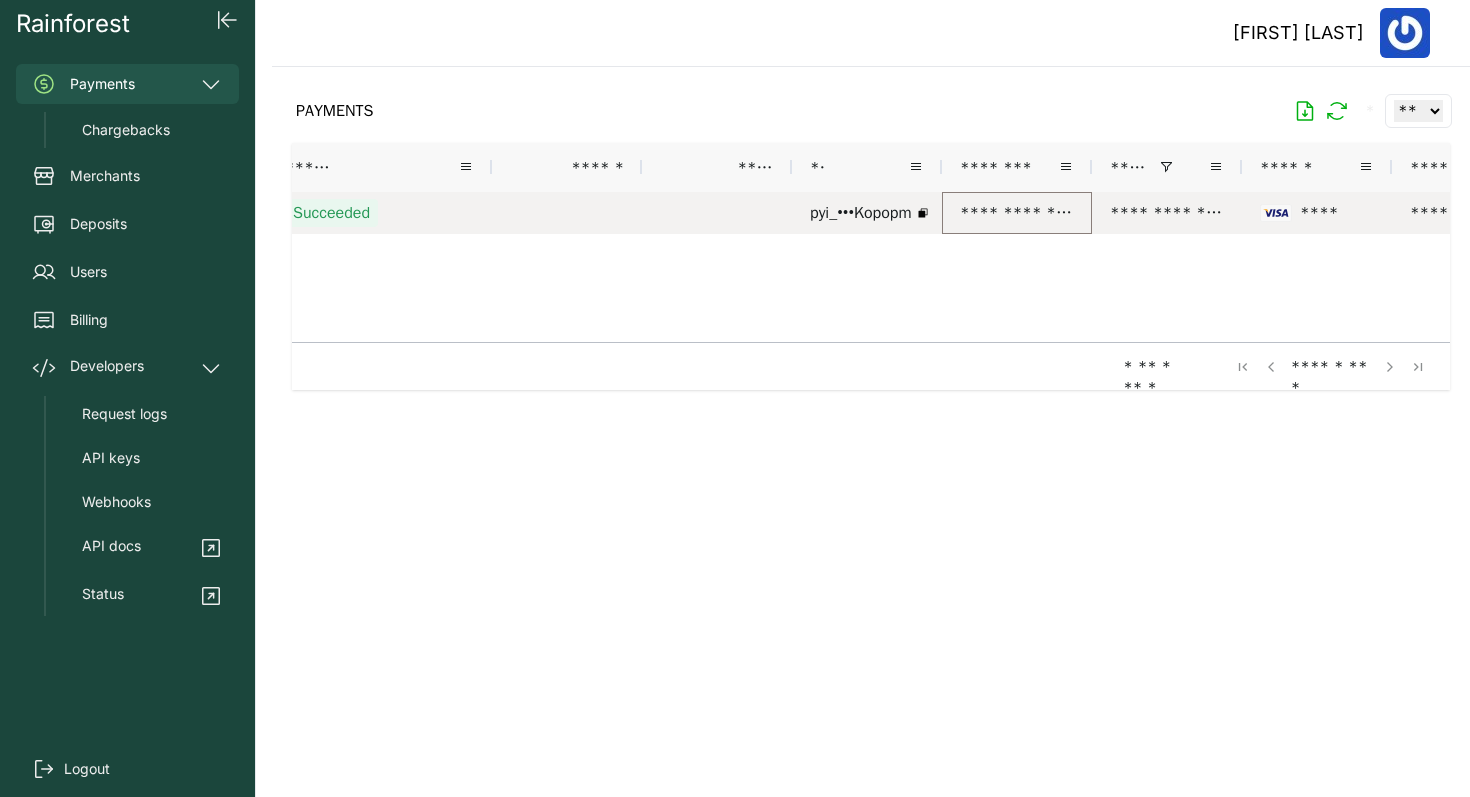 drag, startPoint x: 1065, startPoint y: 208, endPoint x: 963, endPoint y: 208, distance: 102 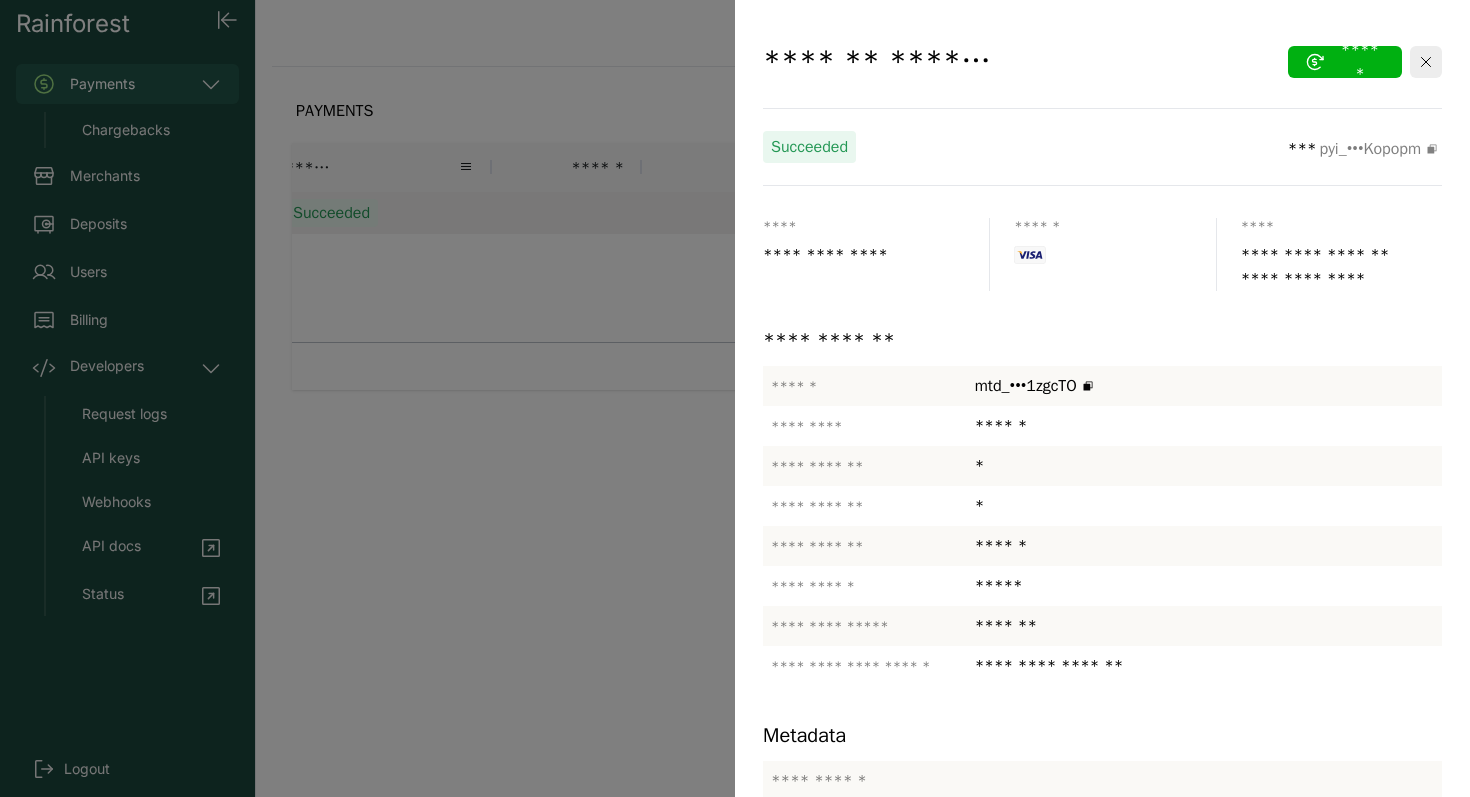 scroll, scrollTop: 105, scrollLeft: 0, axis: vertical 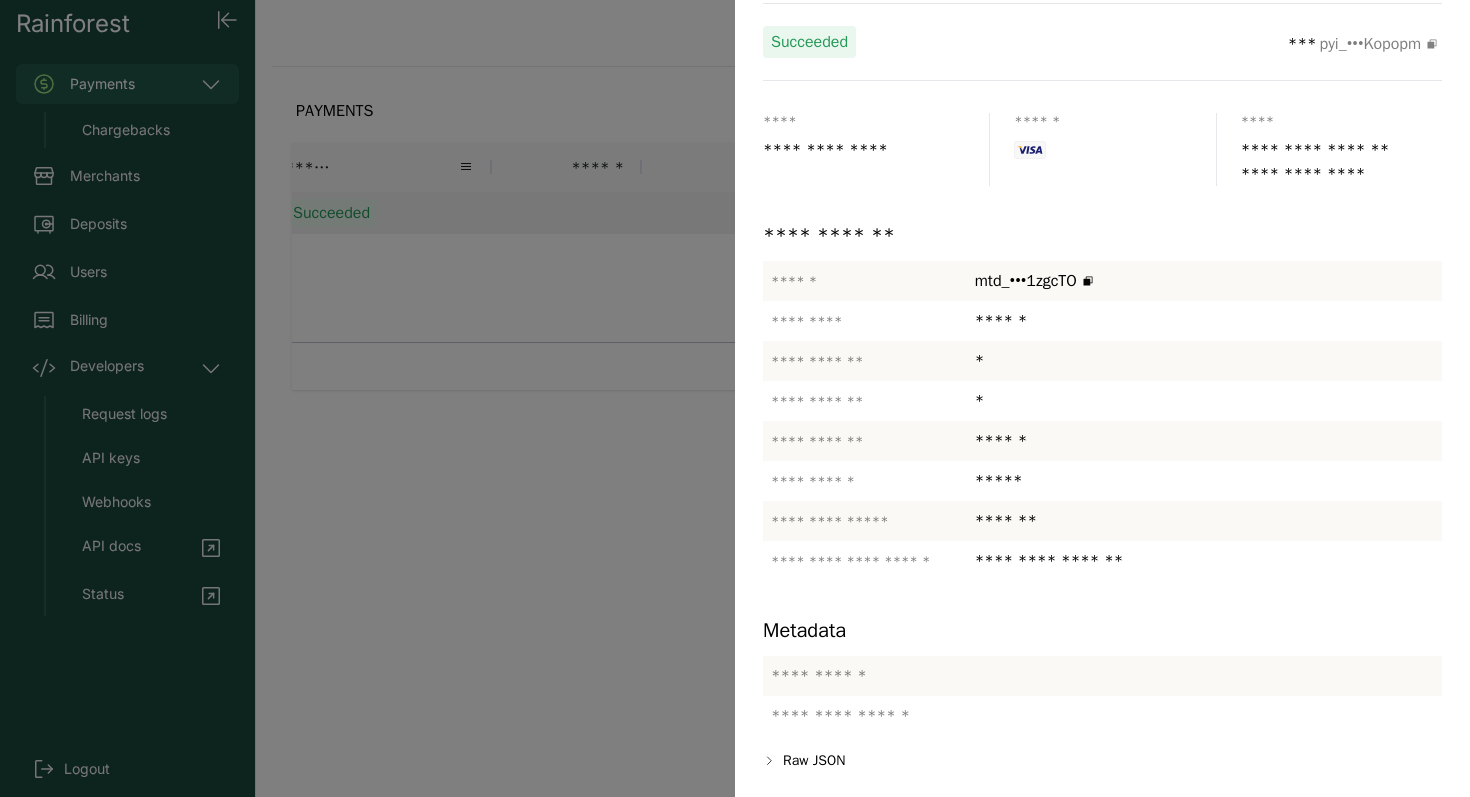 drag, startPoint x: 865, startPoint y: 145, endPoint x: 764, endPoint y: 146, distance: 101.00495 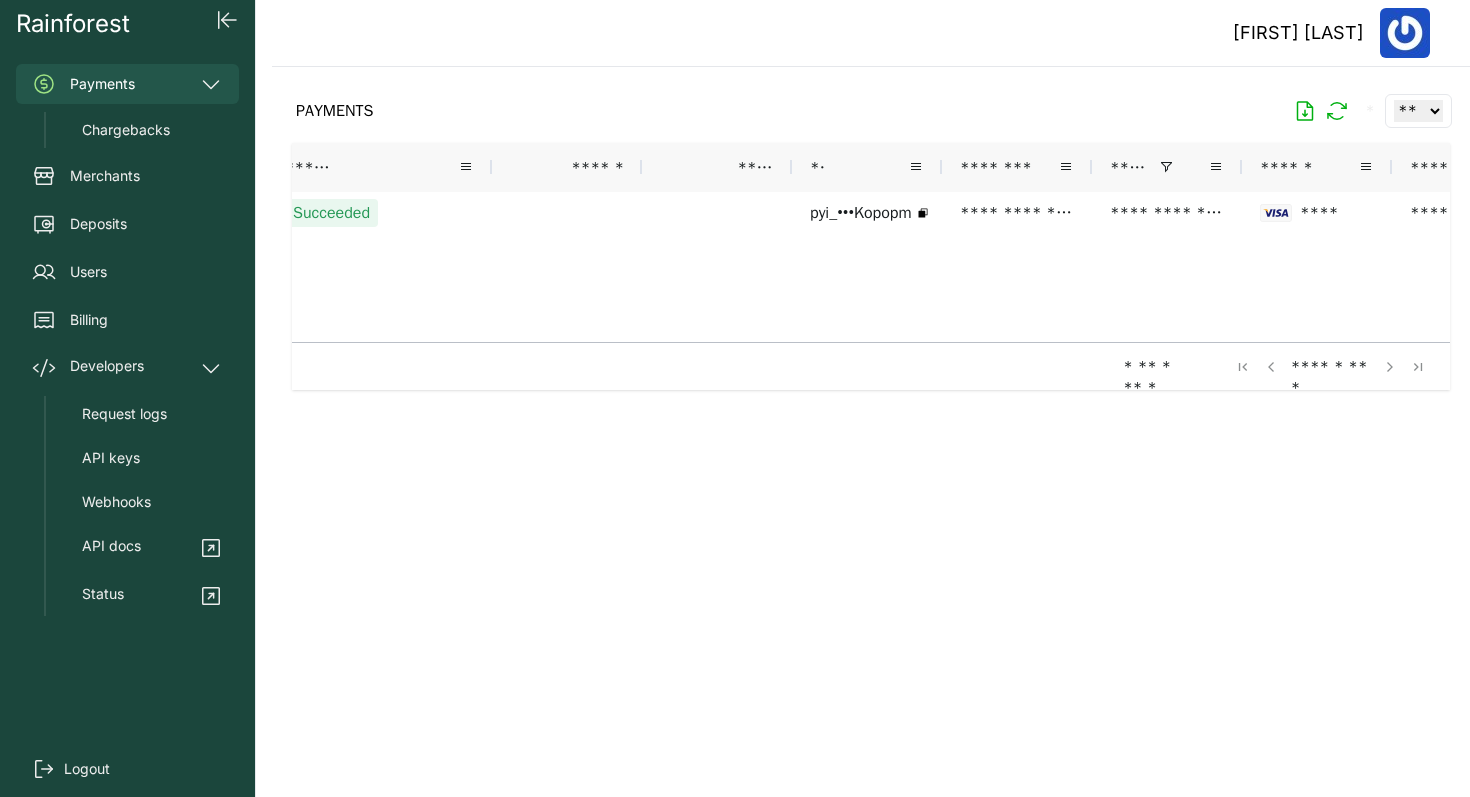 click on "Payments" at bounding box center [127, 84] 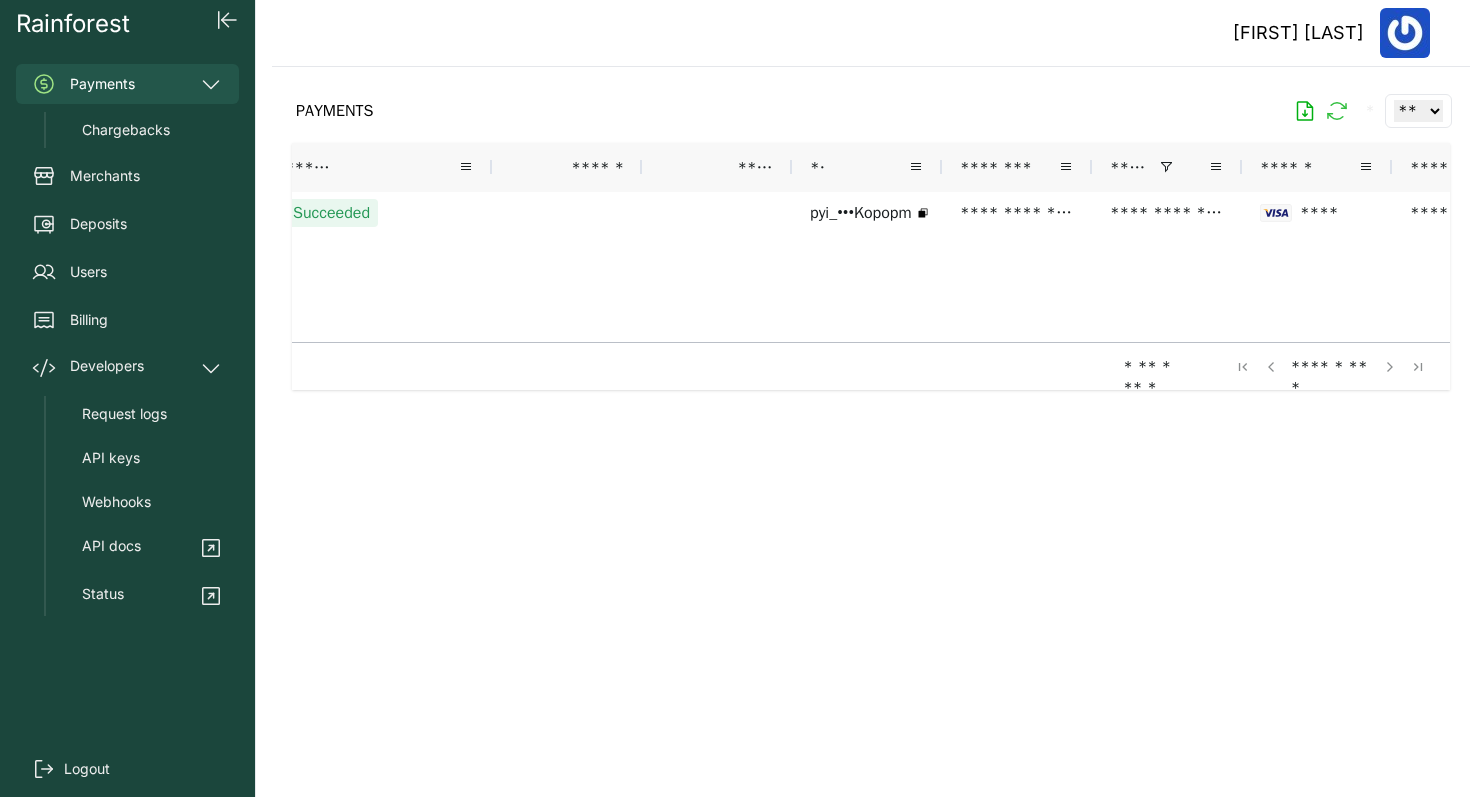 click 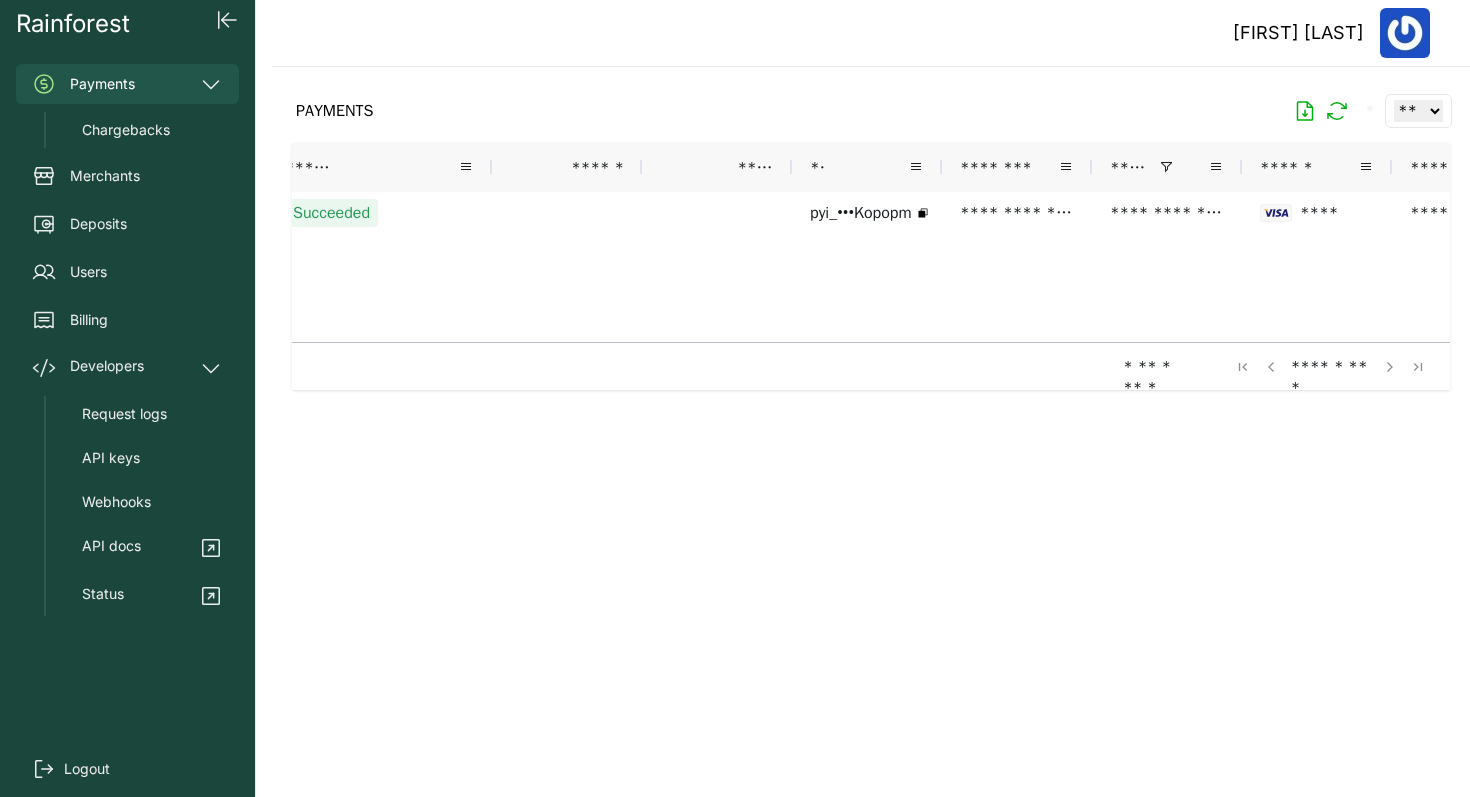 click on "*****" at bounding box center (1167, 167) 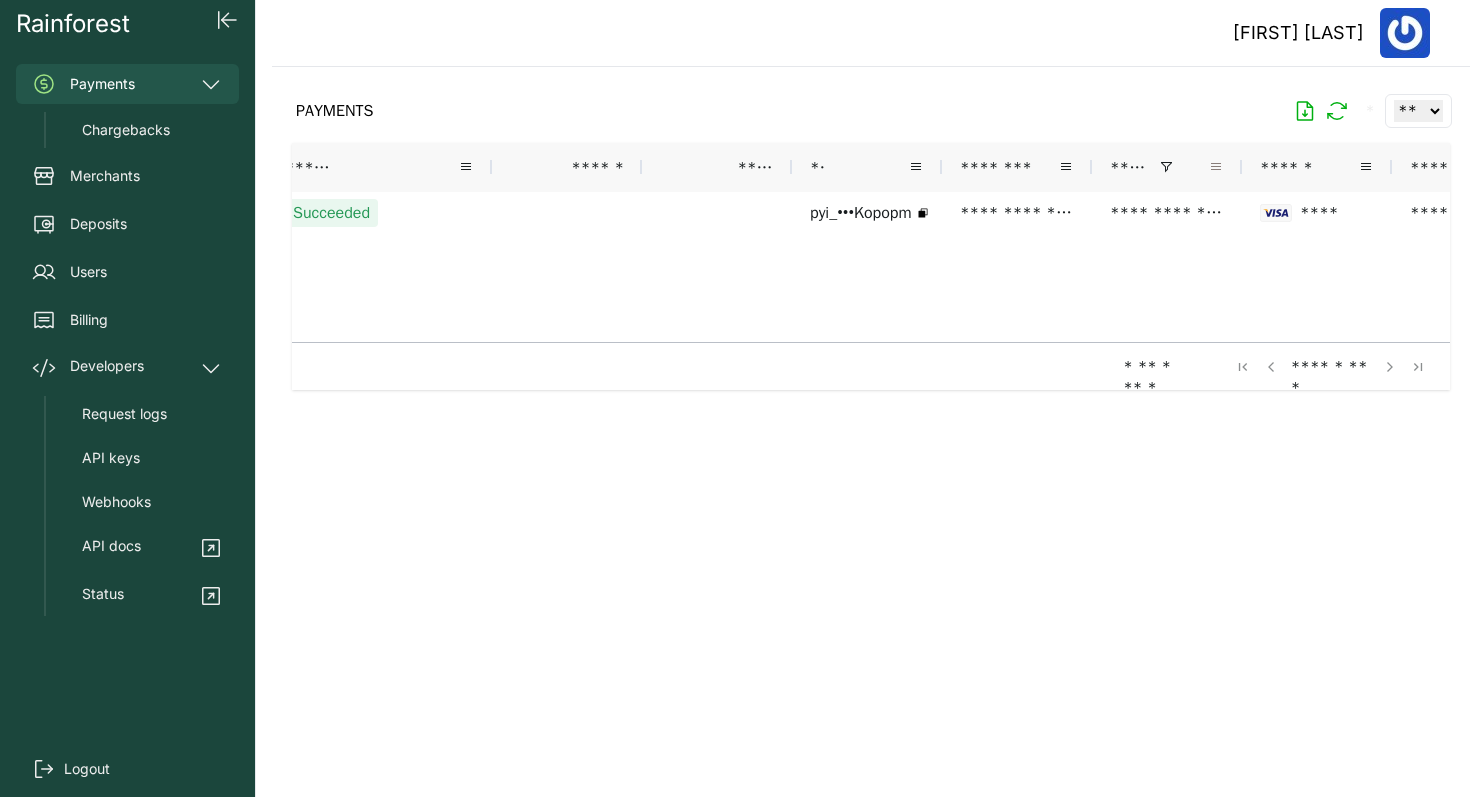 click at bounding box center (1216, 167) 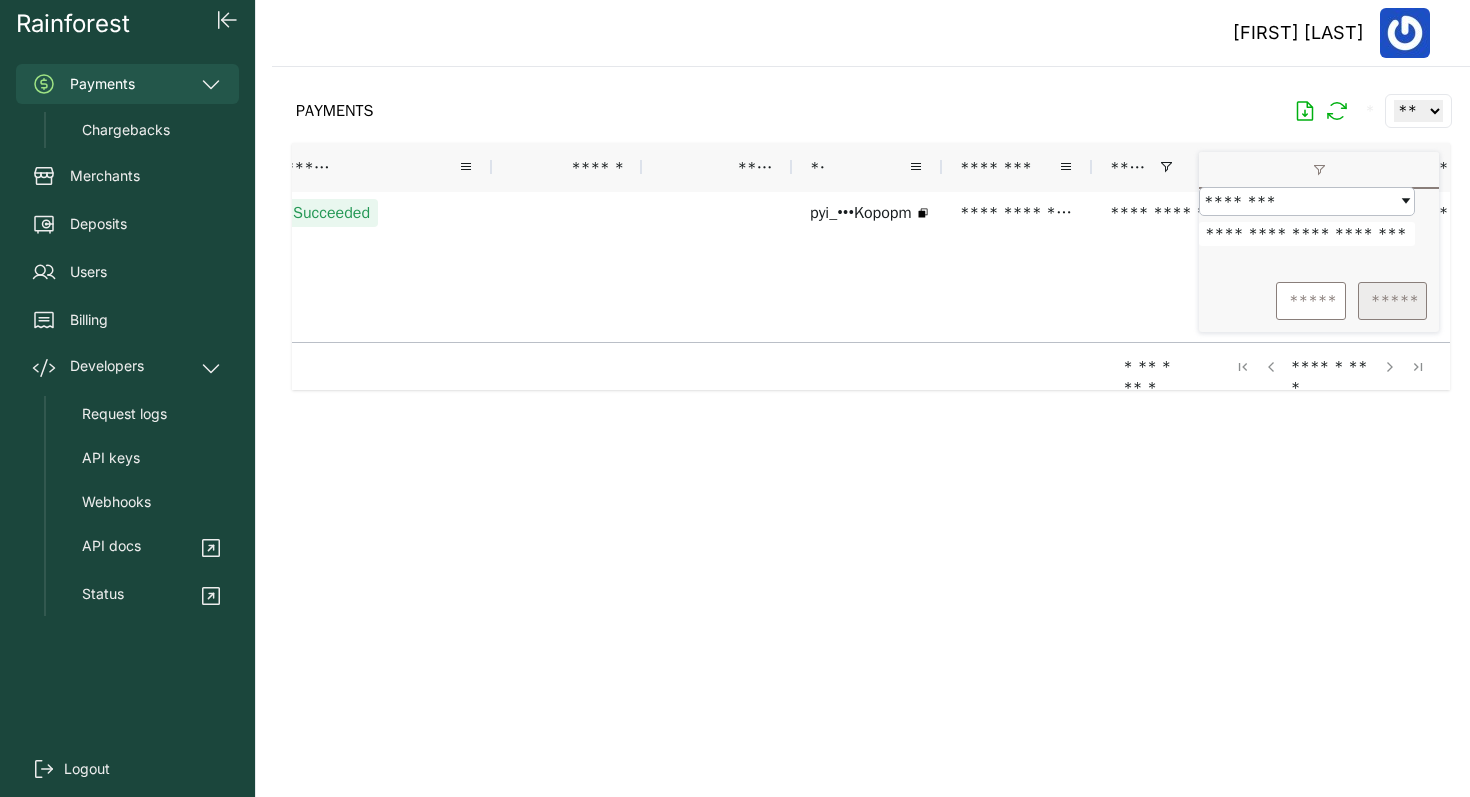 click on "*****" at bounding box center [1392, 301] 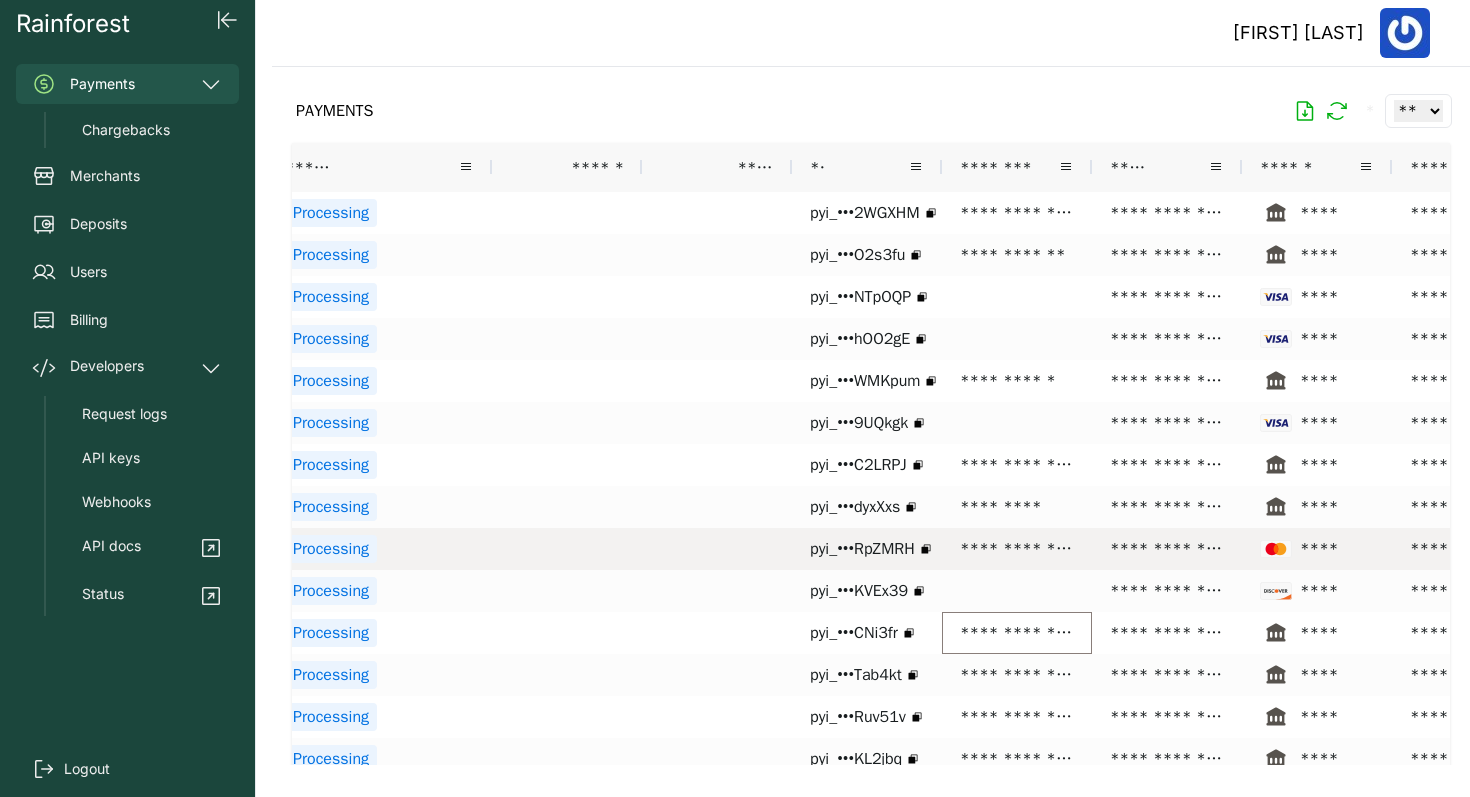 drag, startPoint x: 968, startPoint y: 621, endPoint x: 1038, endPoint y: 174, distance: 452.44778 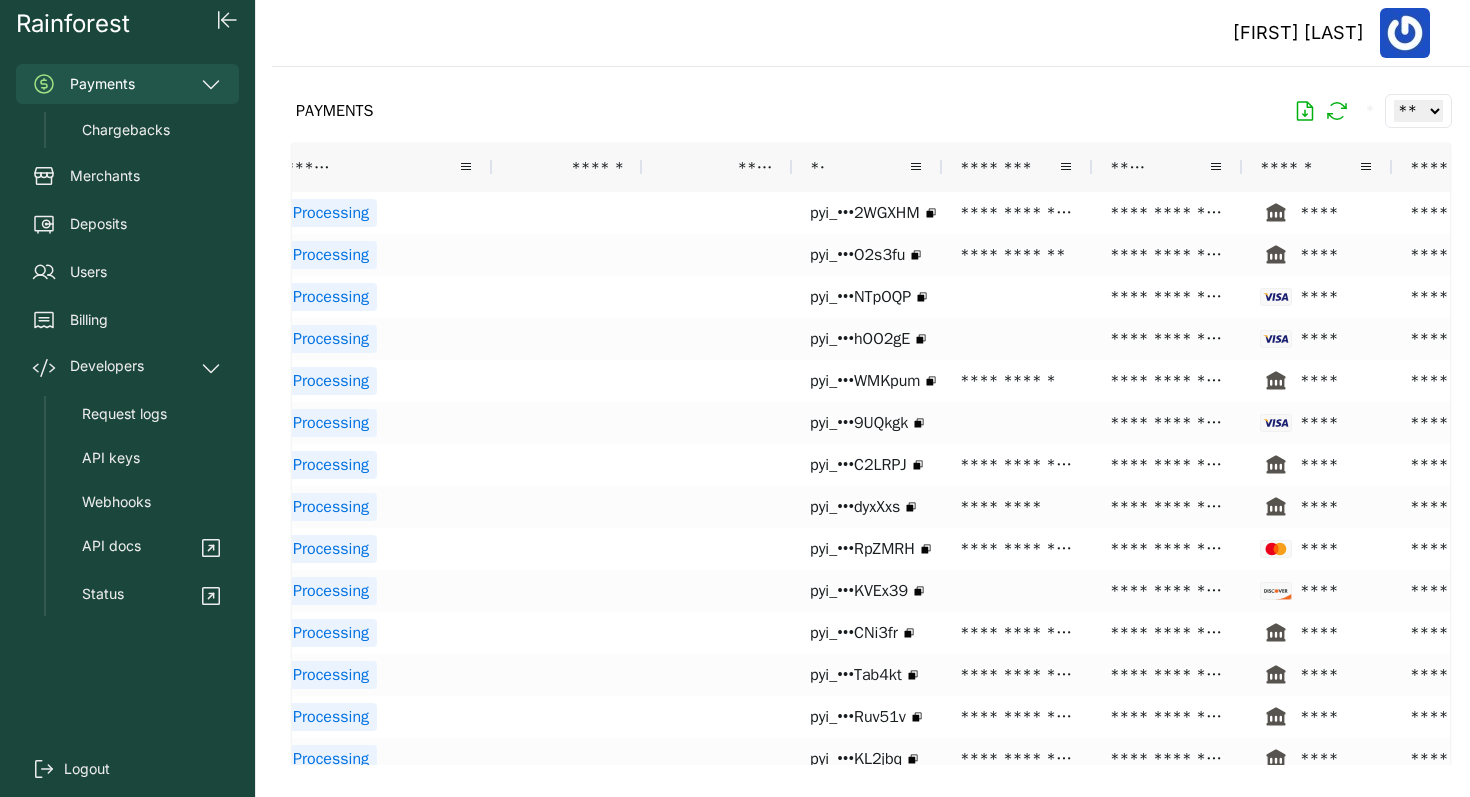 click on "PAYMENTS * ** ** ** ***" at bounding box center [871, 111] 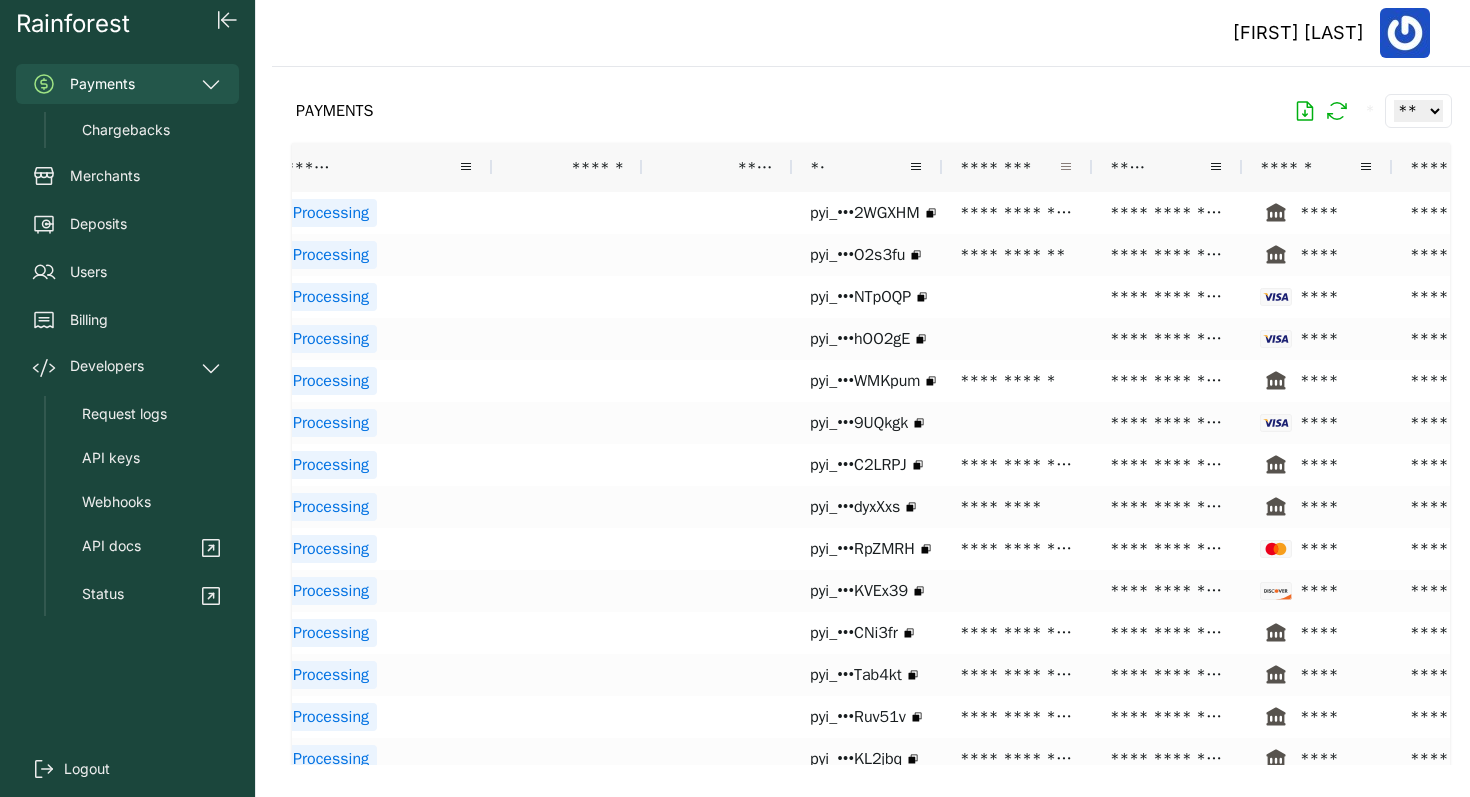 click at bounding box center [1066, 167] 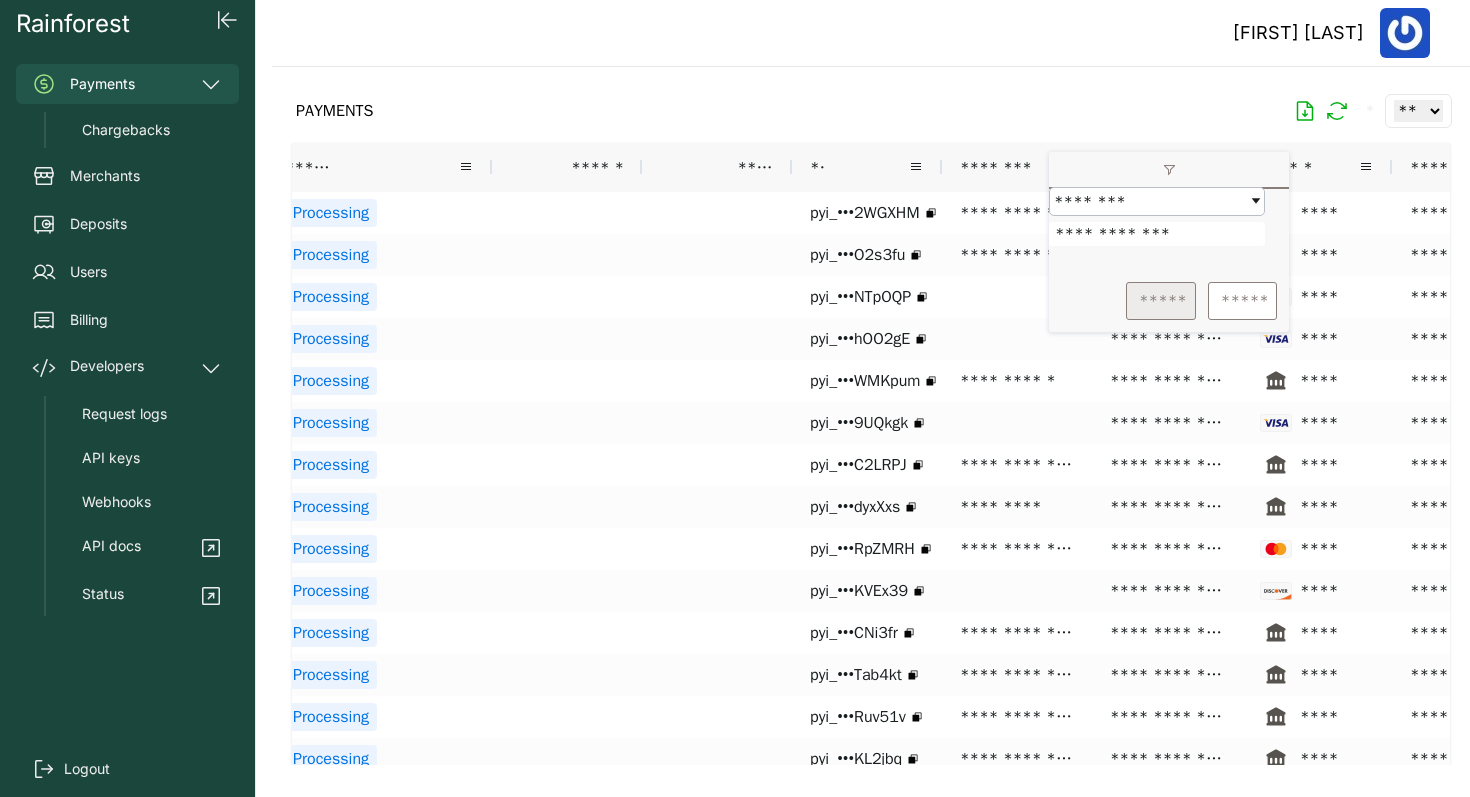 type on "**********" 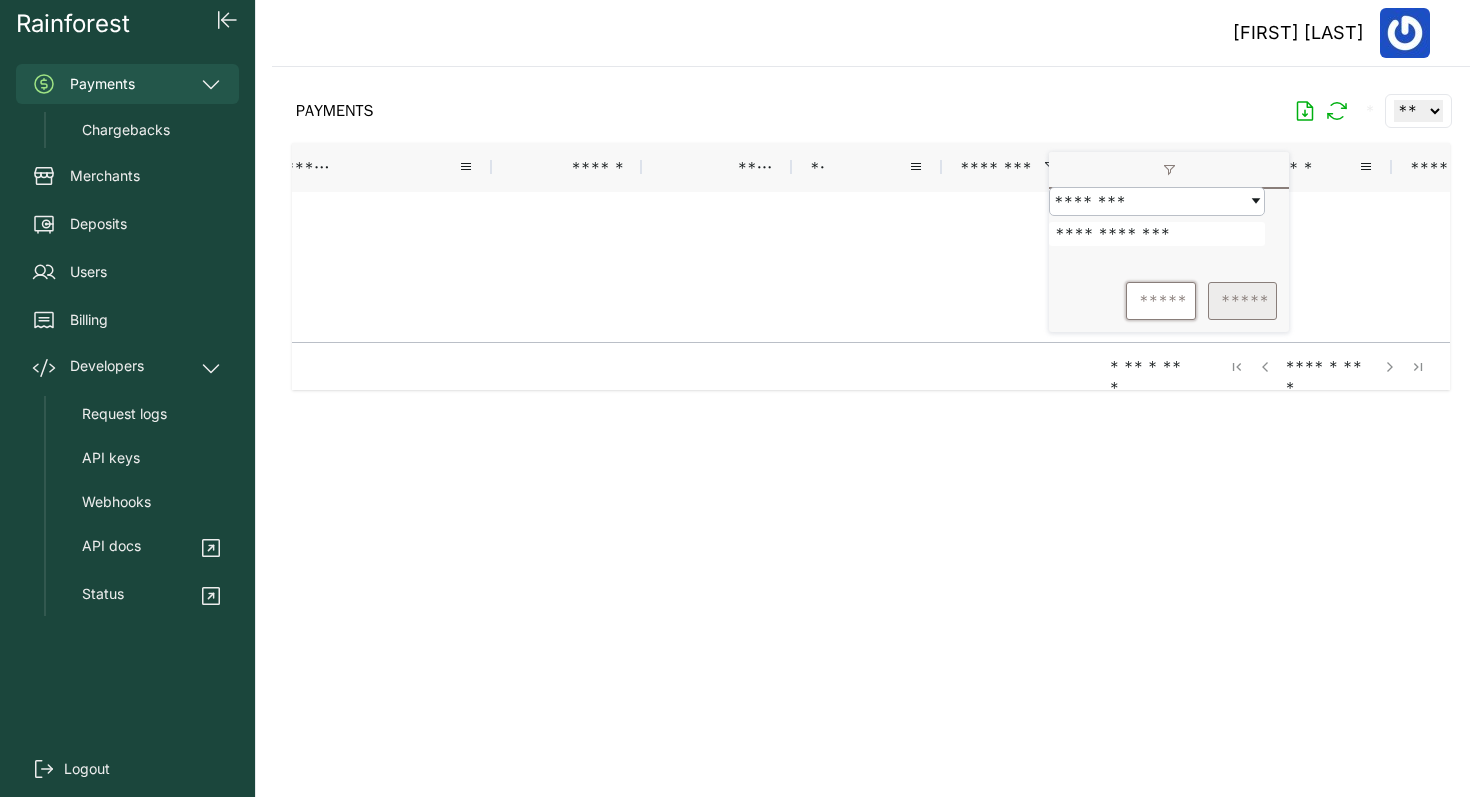 click on "*****" at bounding box center [1242, 301] 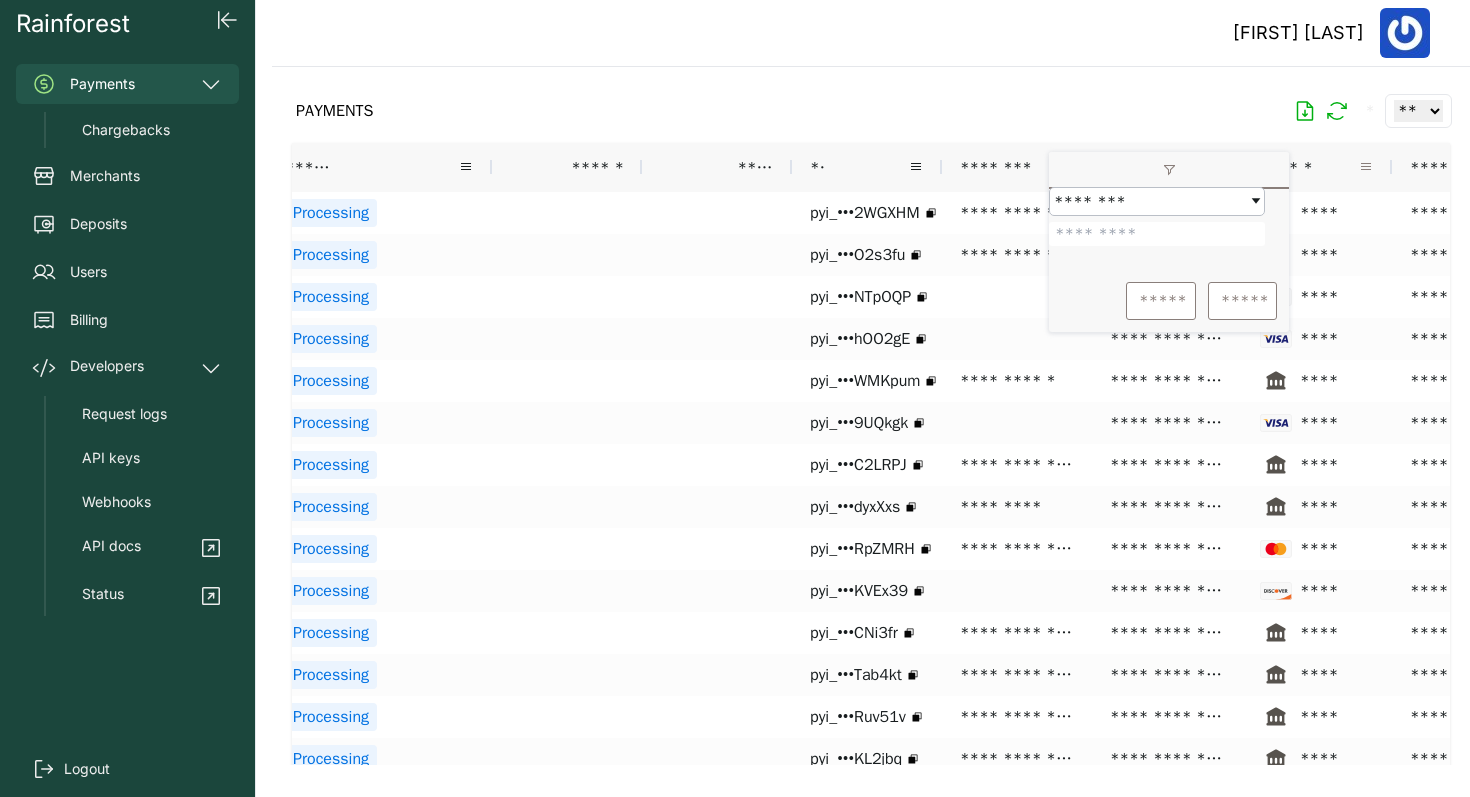 click at bounding box center (1366, 167) 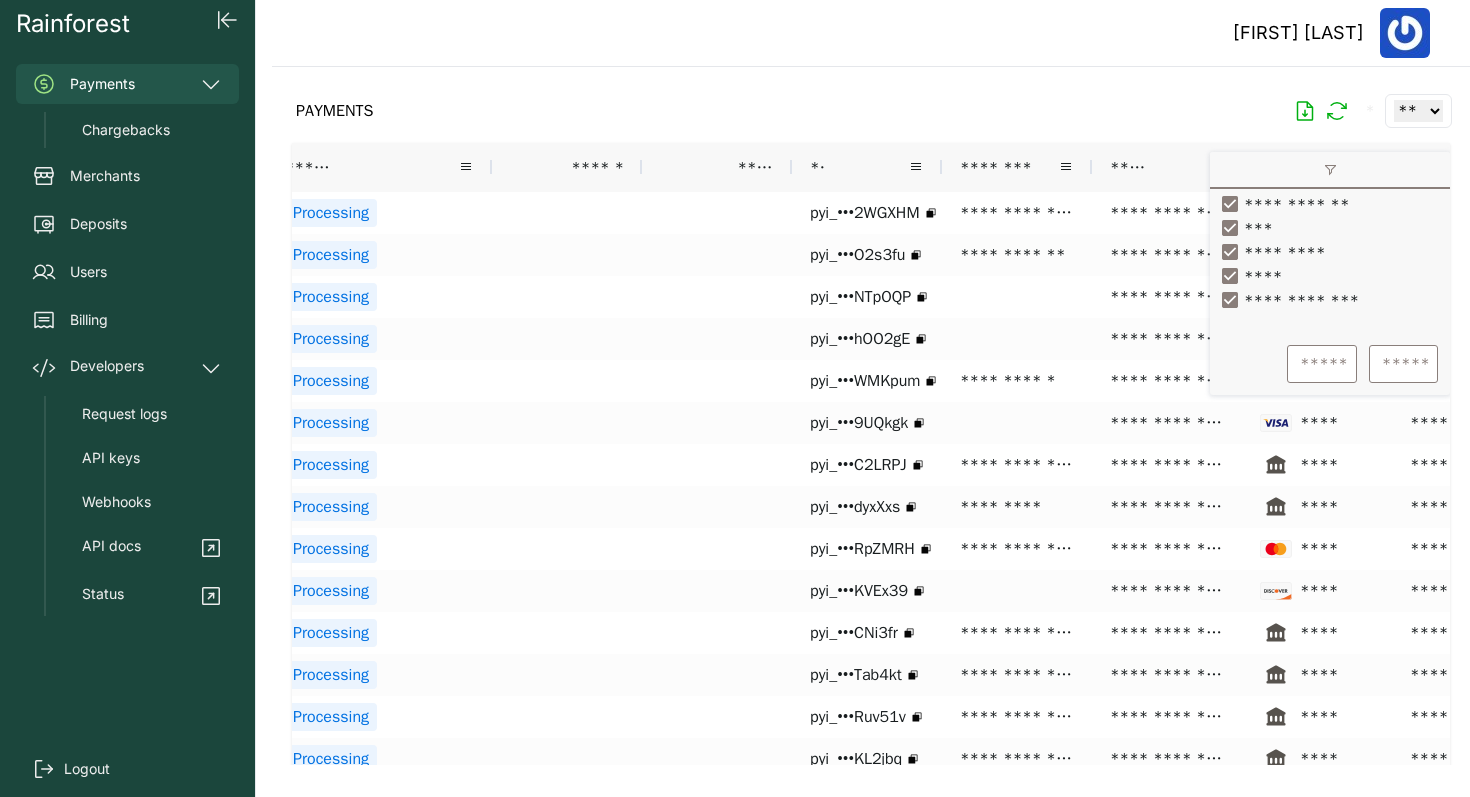 click on "*****" at bounding box center [1159, 167] 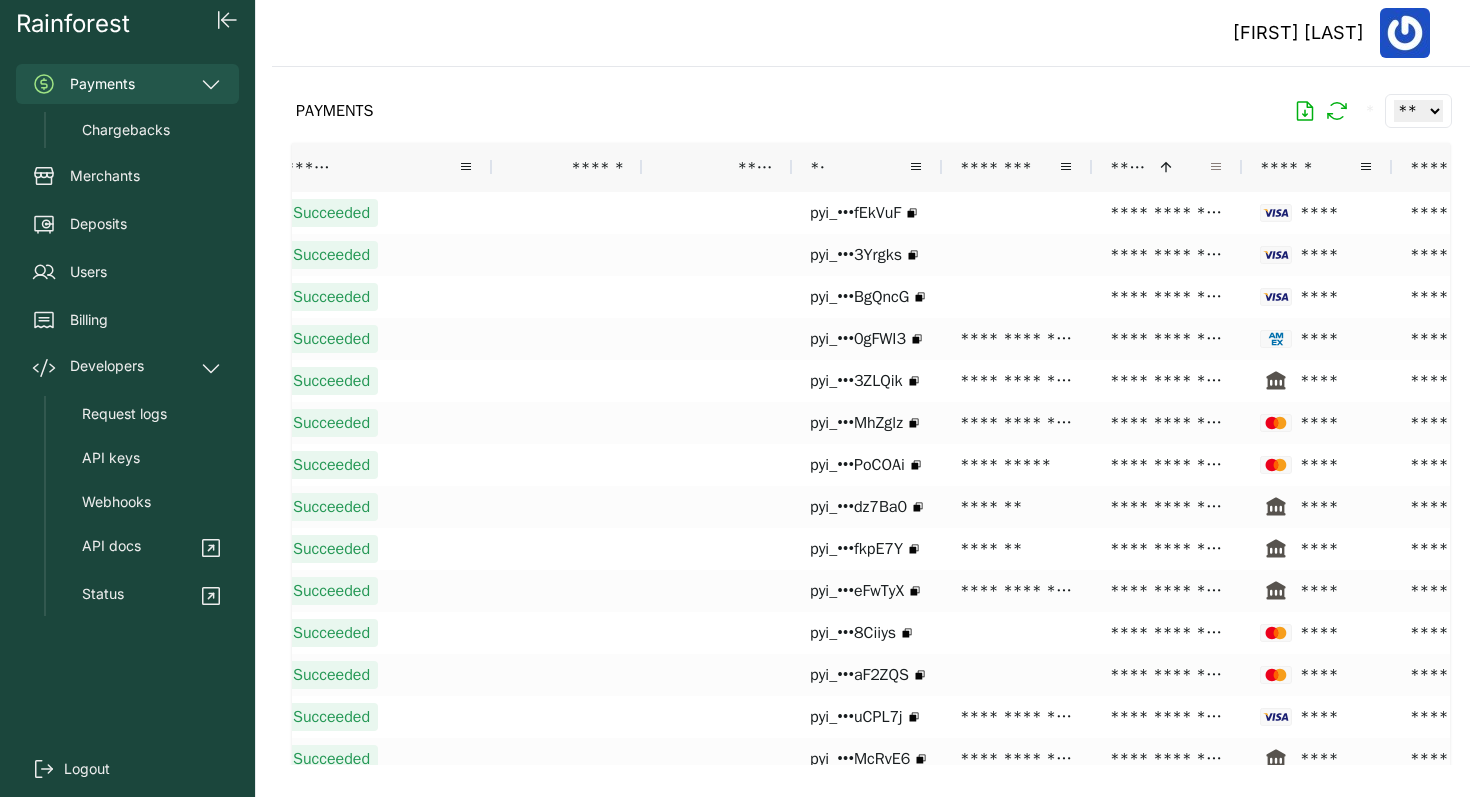 click at bounding box center [1216, 167] 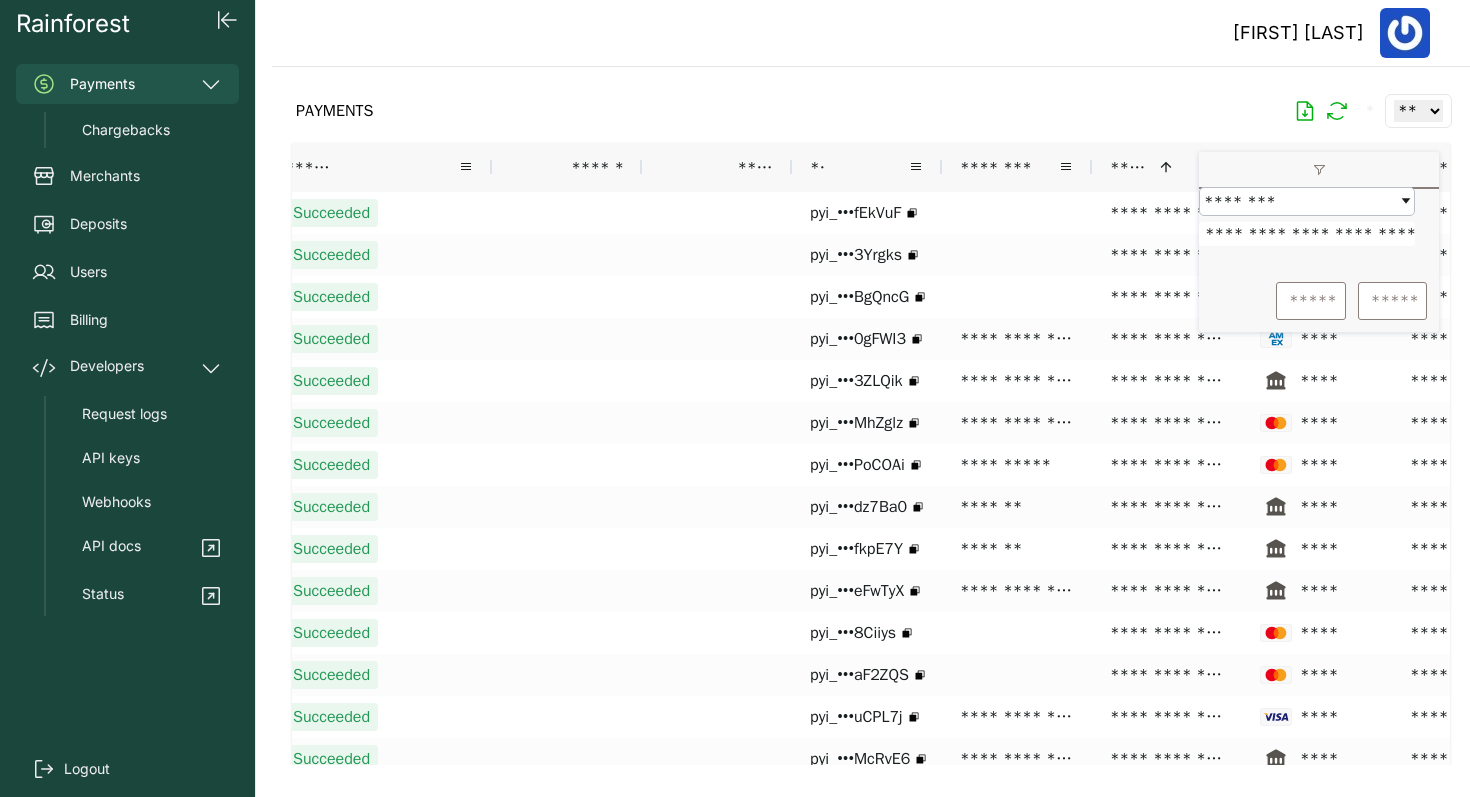 type on "**********" 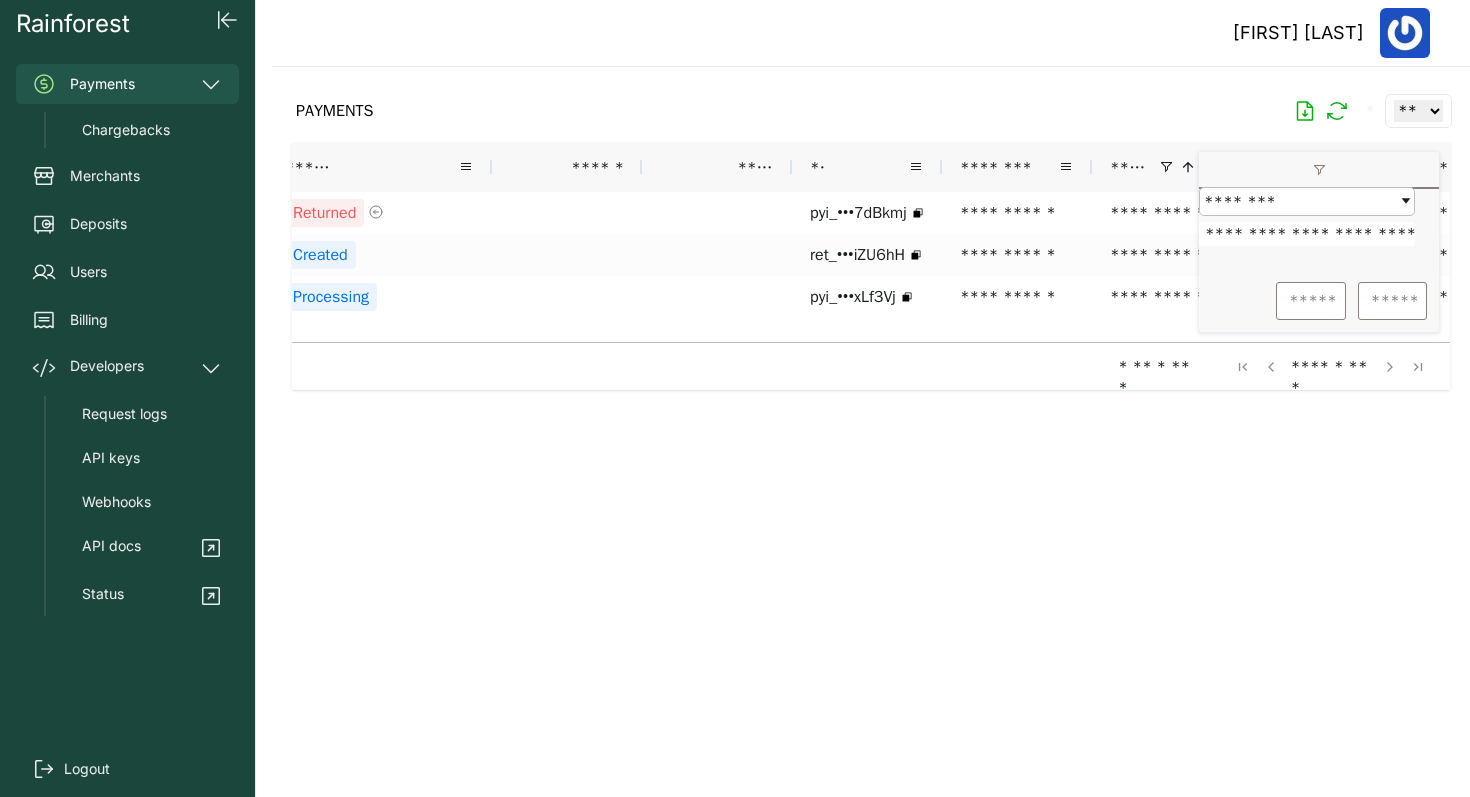 click at bounding box center [871, 416] 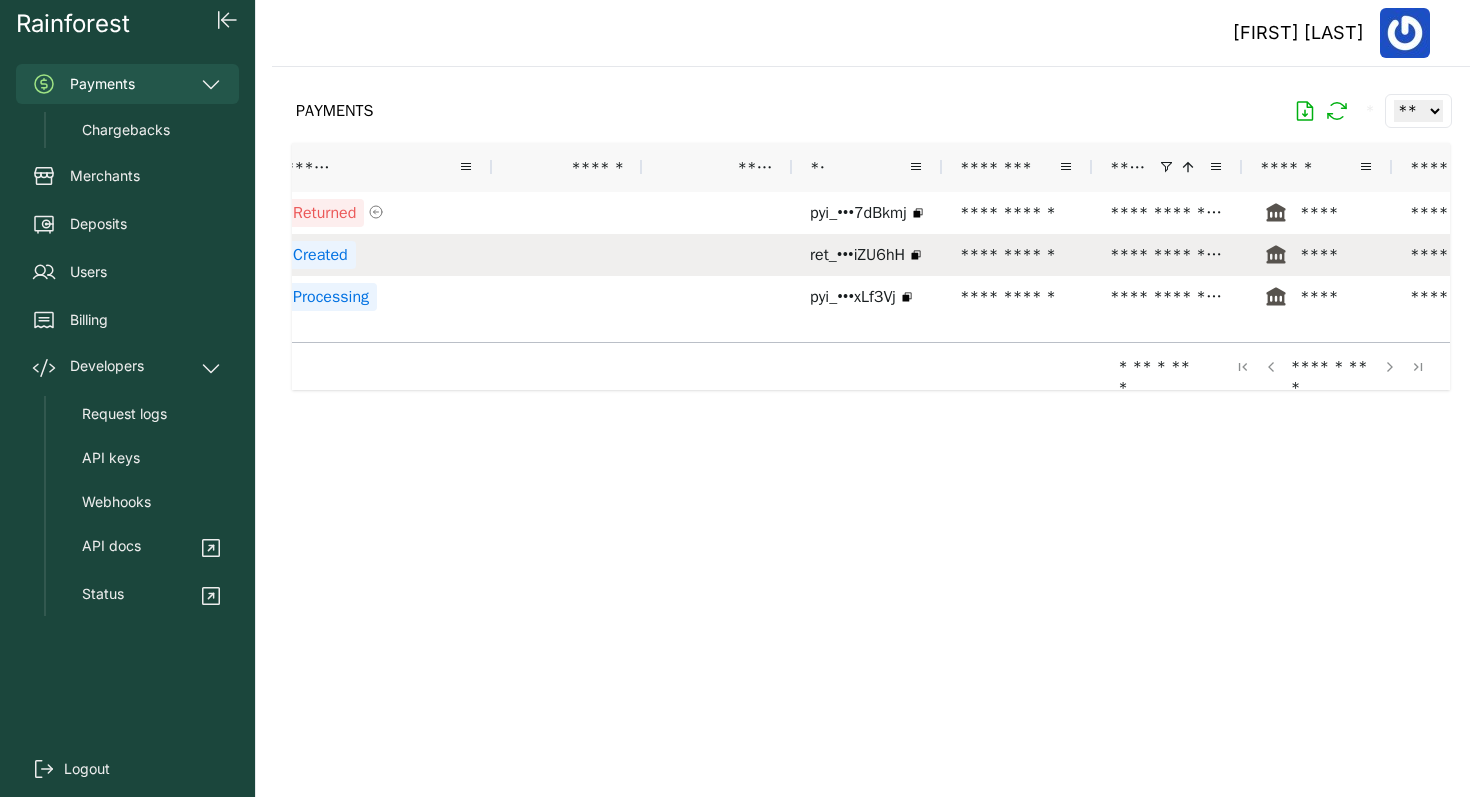 scroll, scrollTop: 0, scrollLeft: 142, axis: horizontal 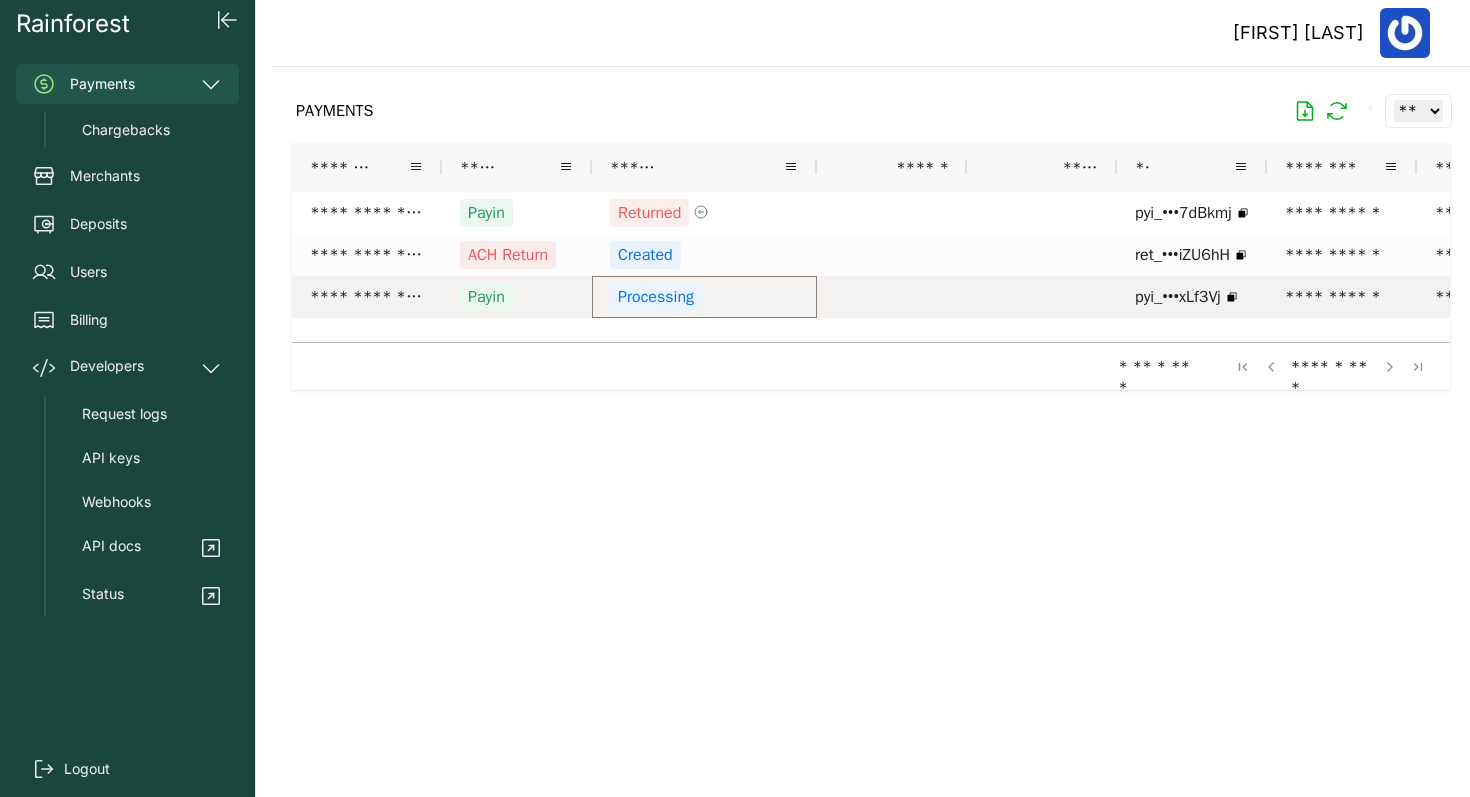 click on "Processing" at bounding box center [704, 297] 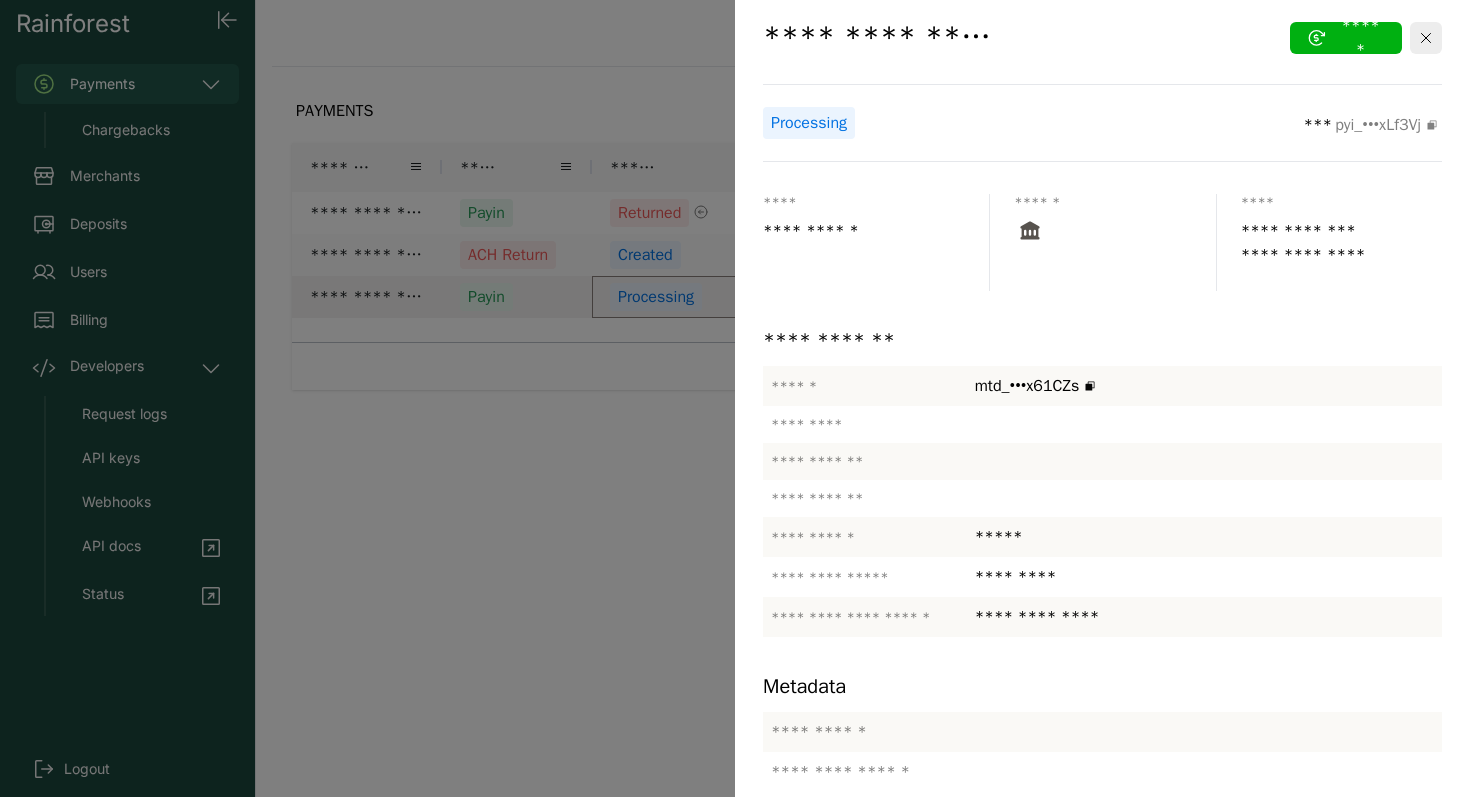 scroll, scrollTop: 18, scrollLeft: 0, axis: vertical 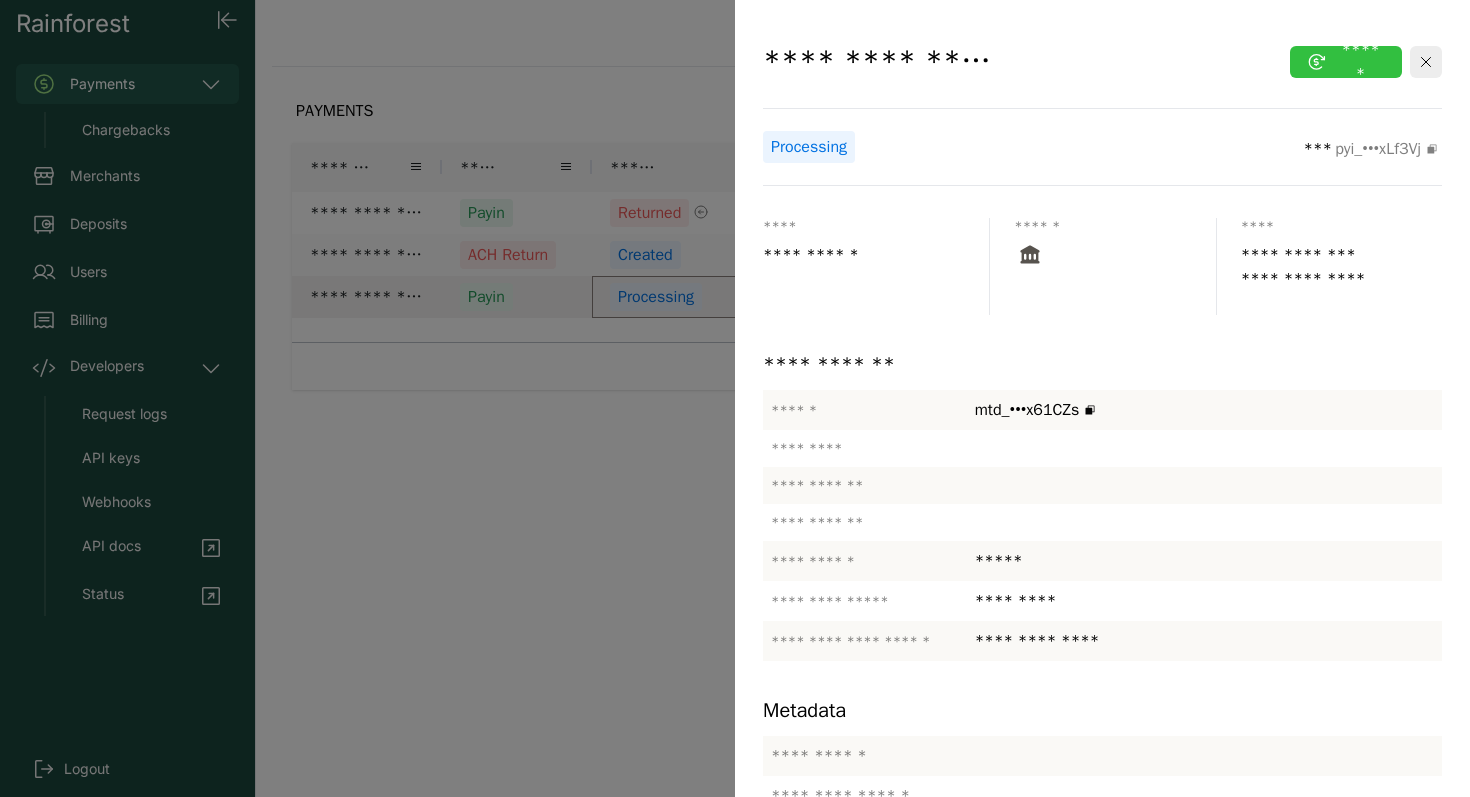 click on "******" at bounding box center (1346, 62) 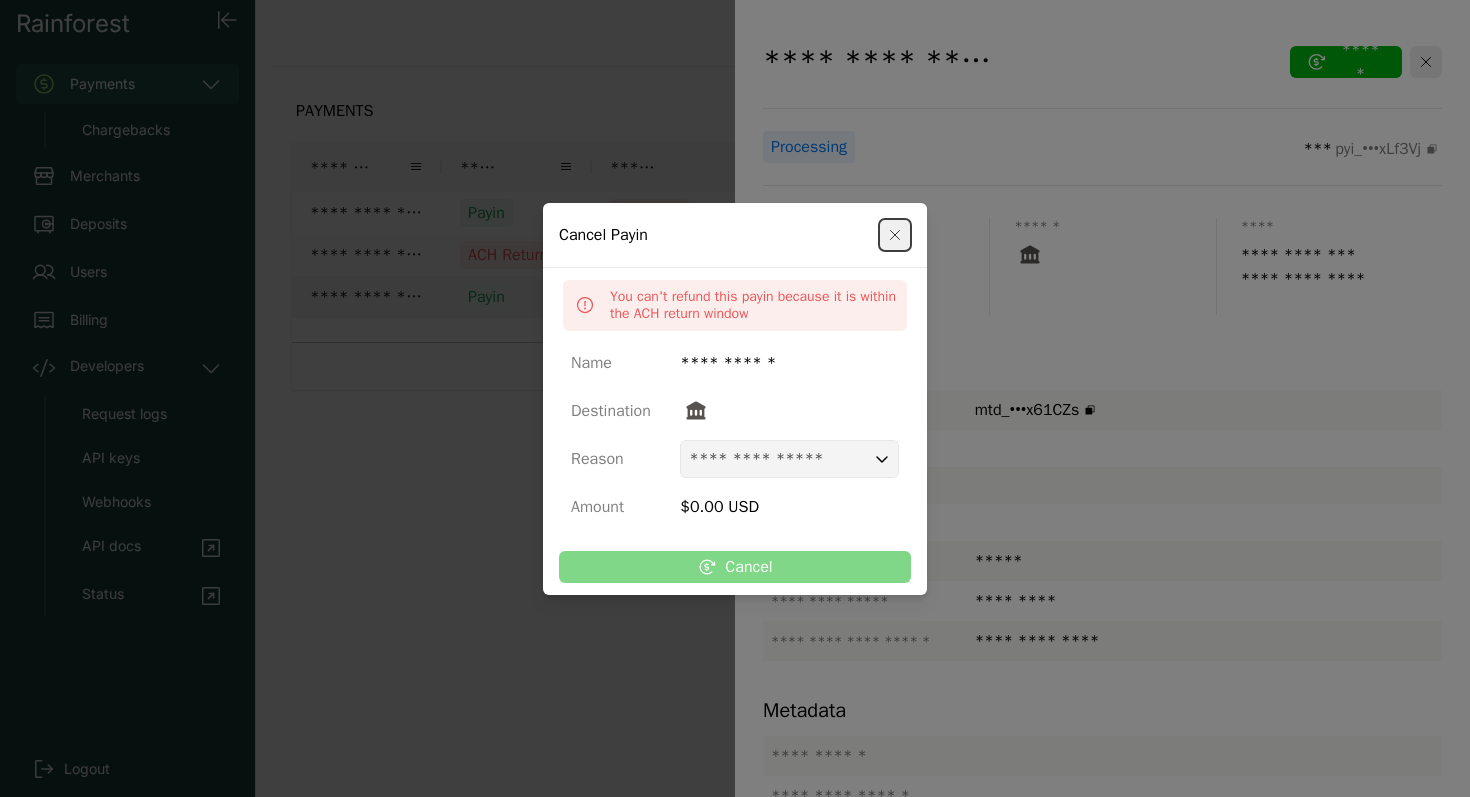click 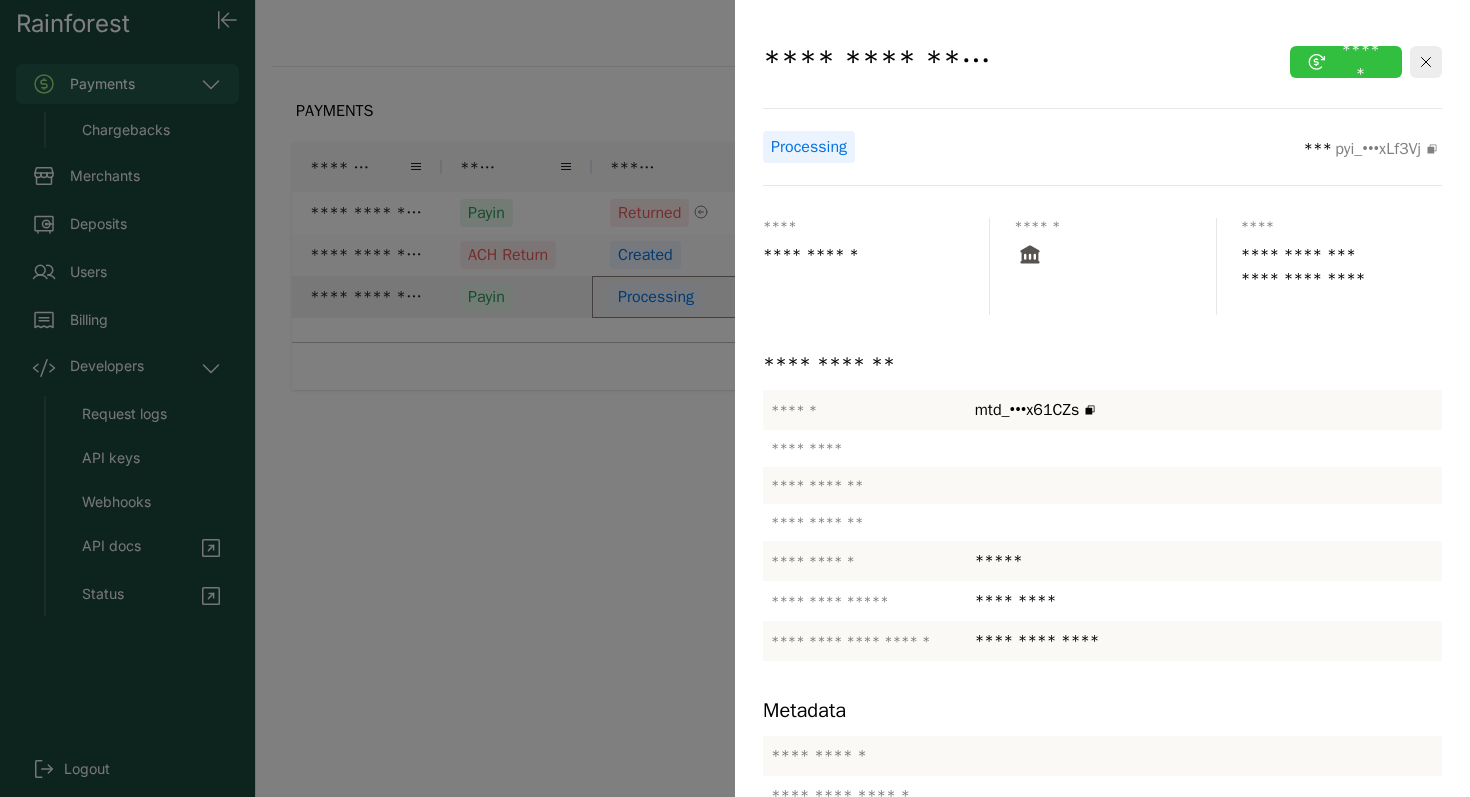 click 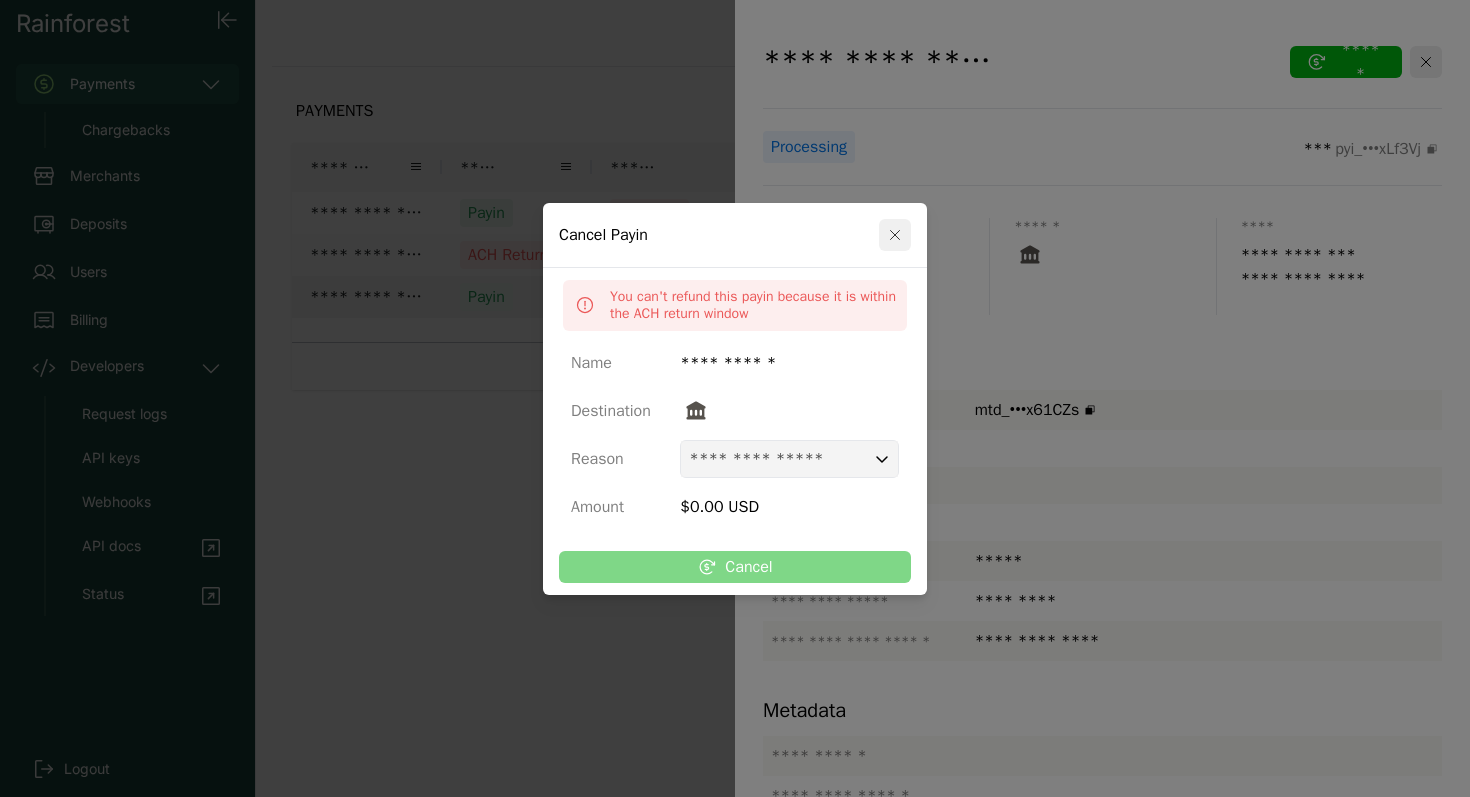 click 